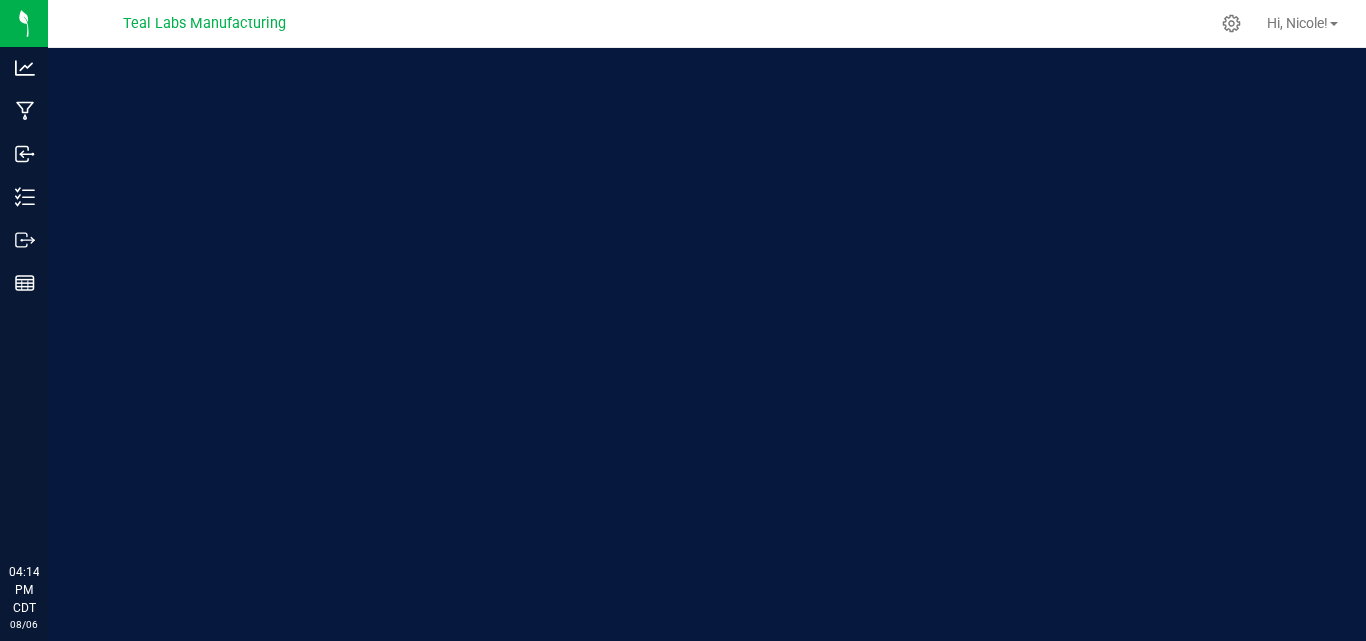 scroll, scrollTop: 0, scrollLeft: 0, axis: both 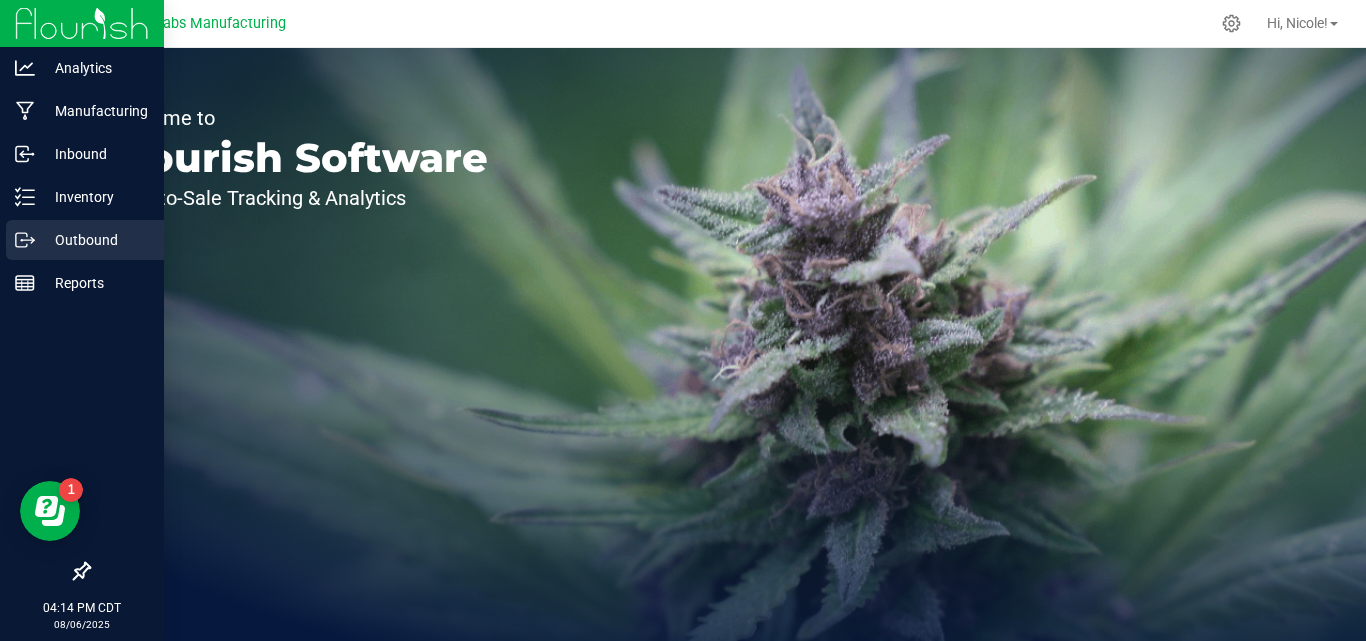 click 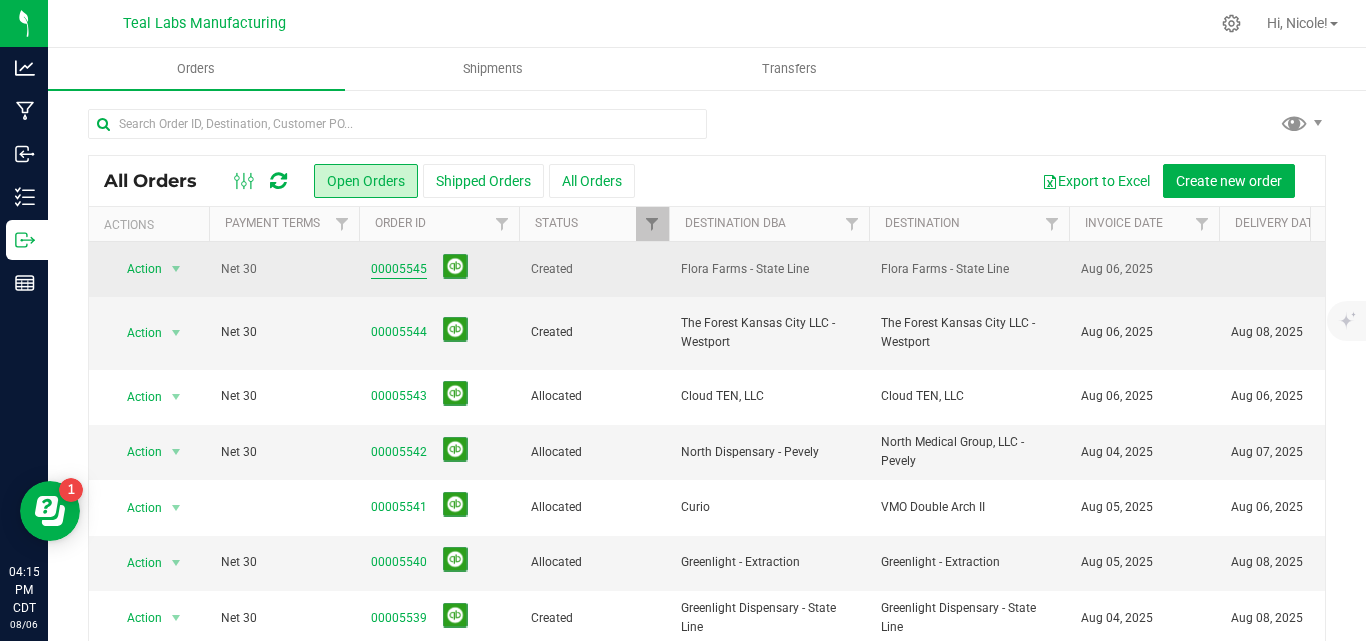 click on "00005545" at bounding box center [399, 269] 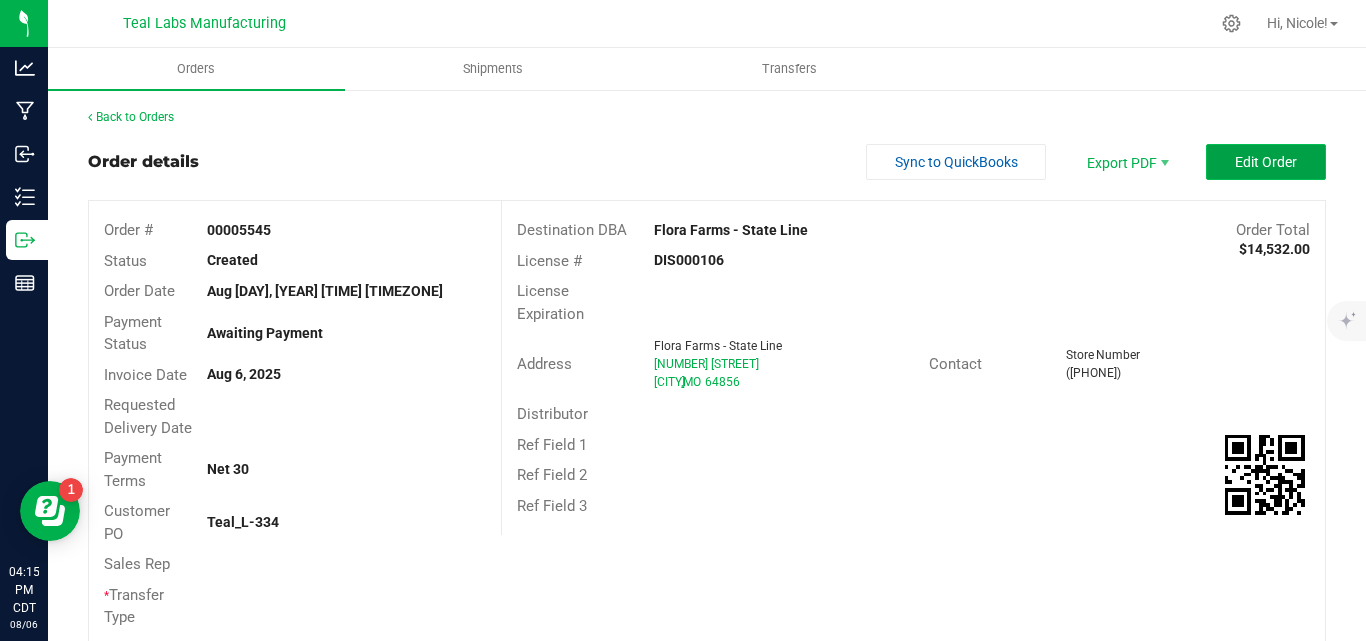 click on "Edit Order" at bounding box center (1266, 162) 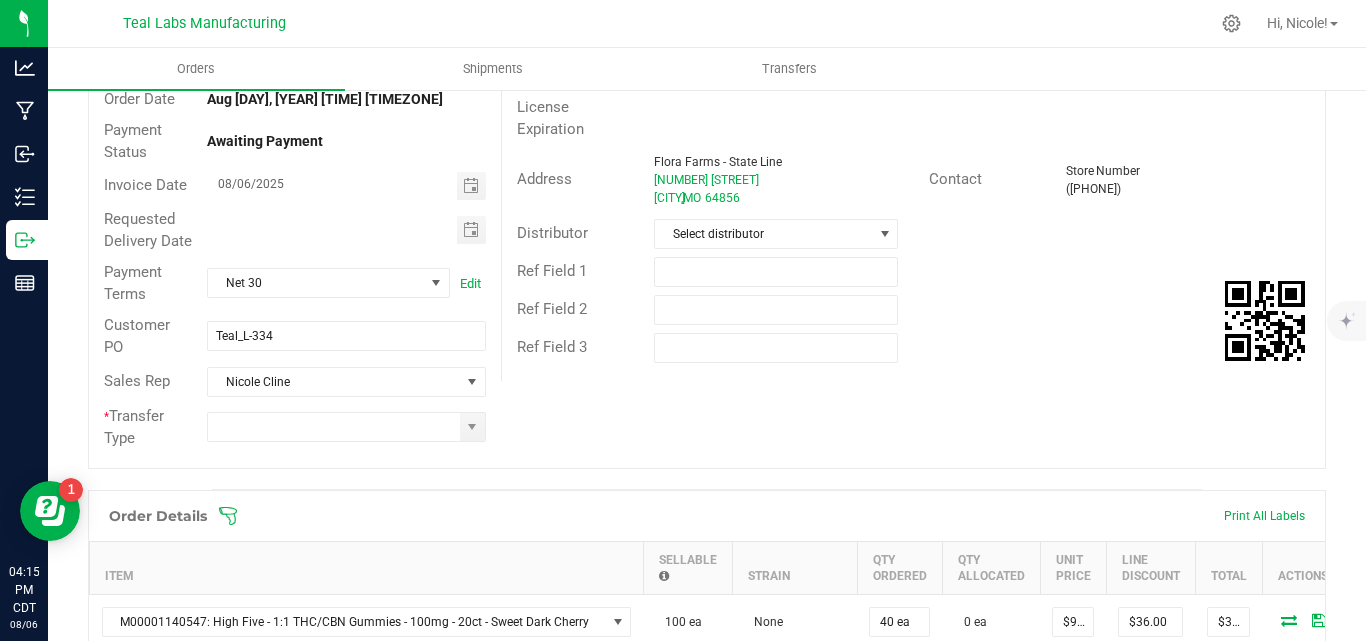 scroll, scrollTop: 200, scrollLeft: 0, axis: vertical 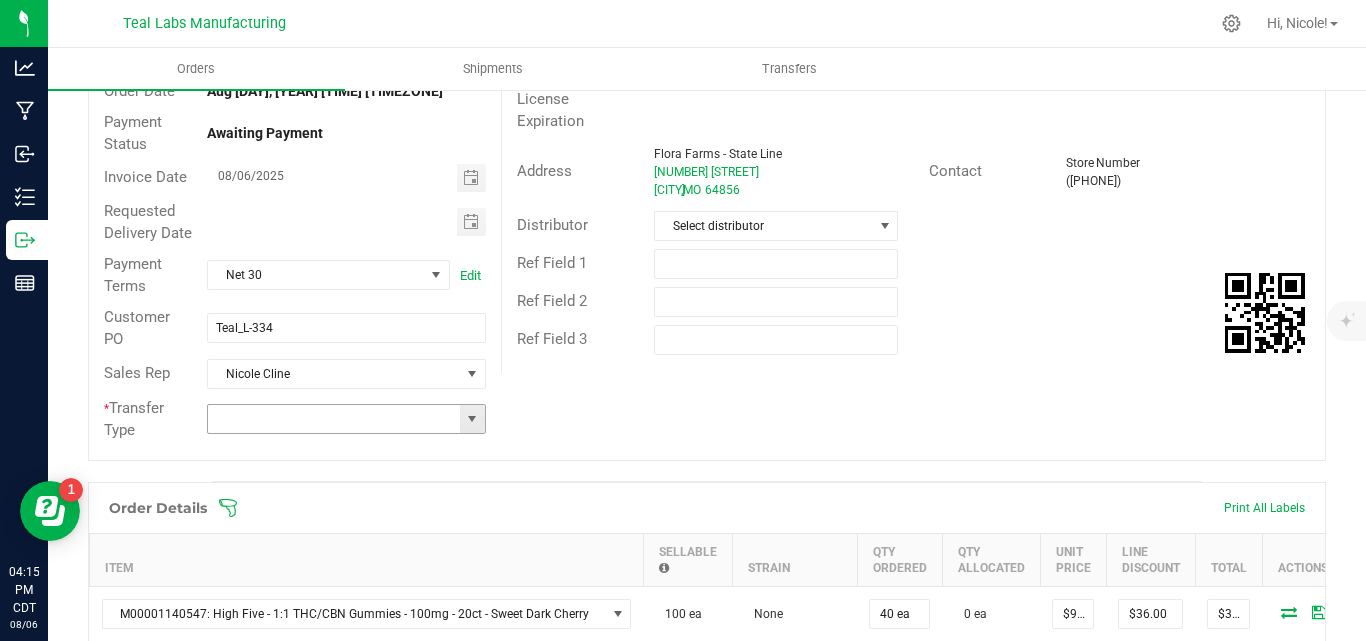 click at bounding box center [472, 419] 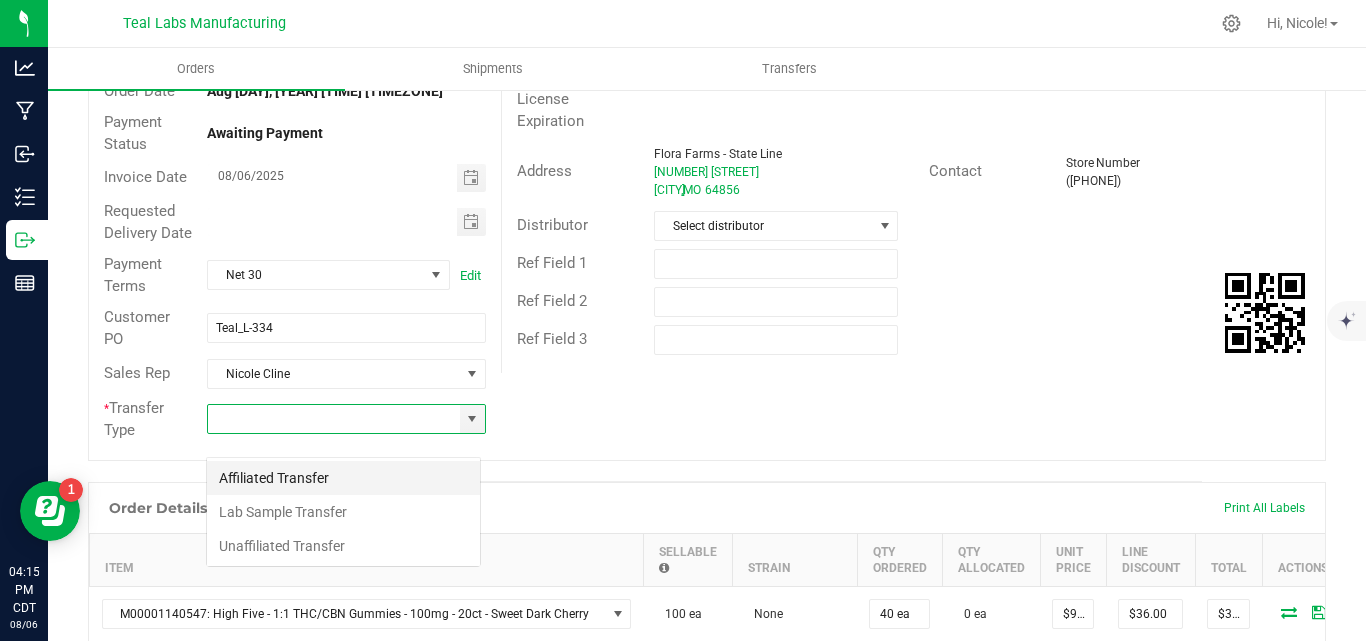 scroll, scrollTop: 99970, scrollLeft: 99725, axis: both 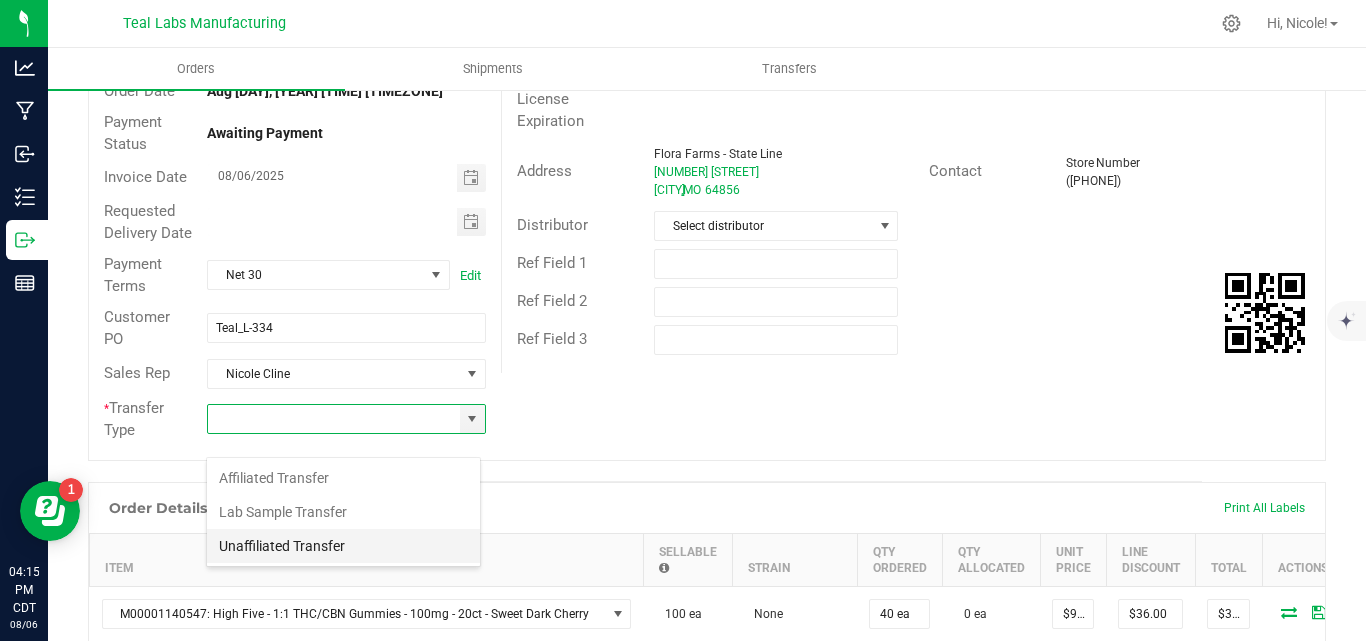 click on "Unaffiliated Transfer" at bounding box center [343, 546] 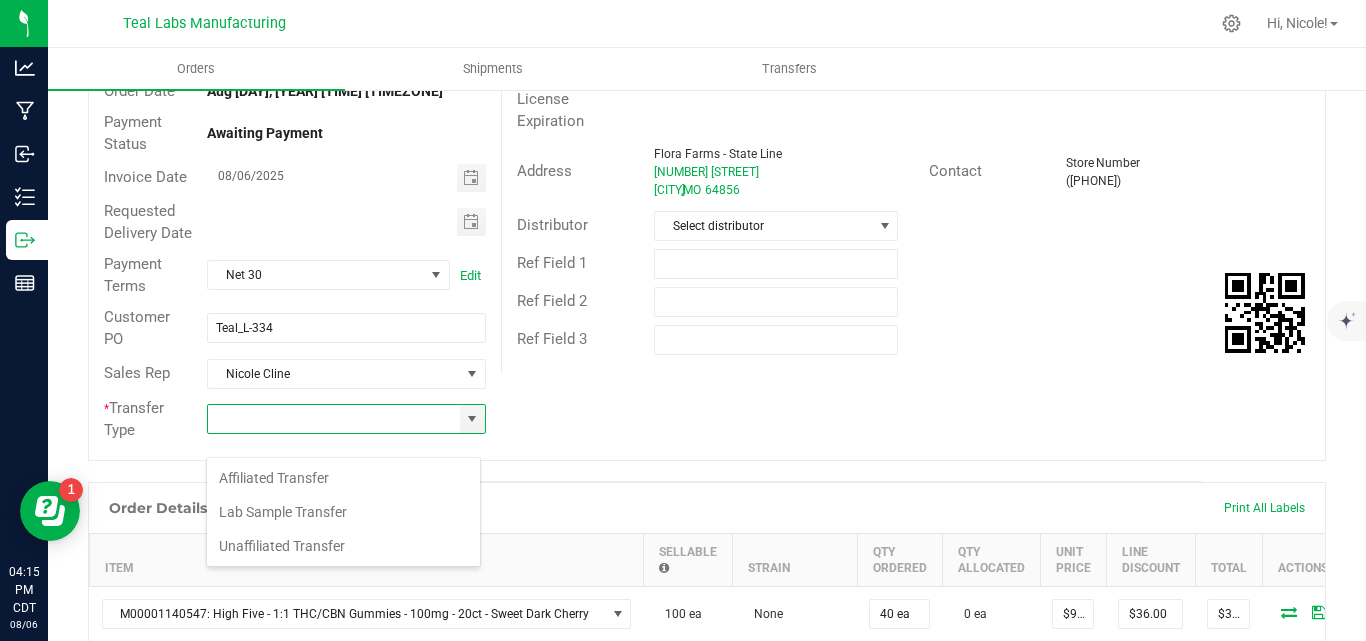 click on "Order #   00005545   Status   Created   Order Date   Aug [DAY], [YEAR] [TIME] [TIMEZONE]   Payment Status   Awaiting Payment   Invoice Date  08/06/[YEAR]  Requested Delivery Date   Payment Terms  Net 30  Edit   Customer PO  Teal_L-334  Sales Rep  [FIRST] [LAST] *  Transfer Type   Destination DBA  Flora Farms - State Line  Edit   Order Total   $14,532.00   License #   DIS000106   License Expiration   Address  Flora Farms - State Line [NUMBER] [STREET] [CITY]  ,  MO 64856  Contact  Store Number  ([PHONE])   Distributor  Select distributor  Ref Field 1   Ref Field 2   Ref Field 3" at bounding box center (707, 230) 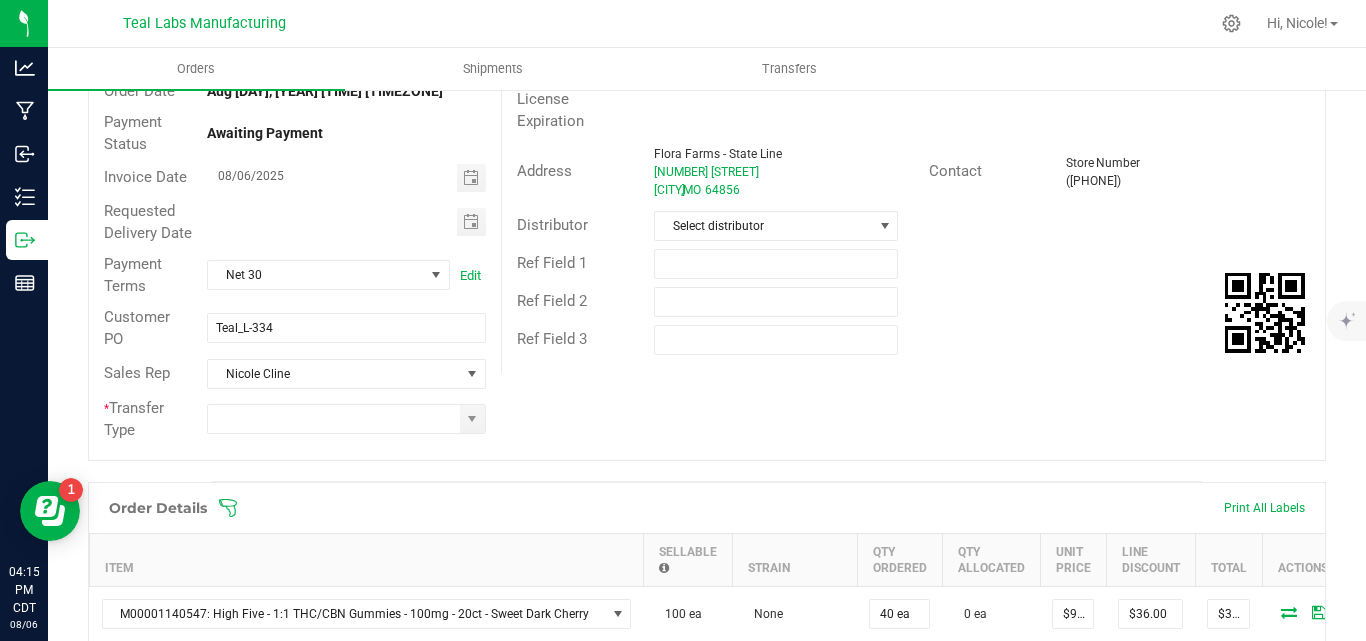 type on "Unaffiliated Transfer" 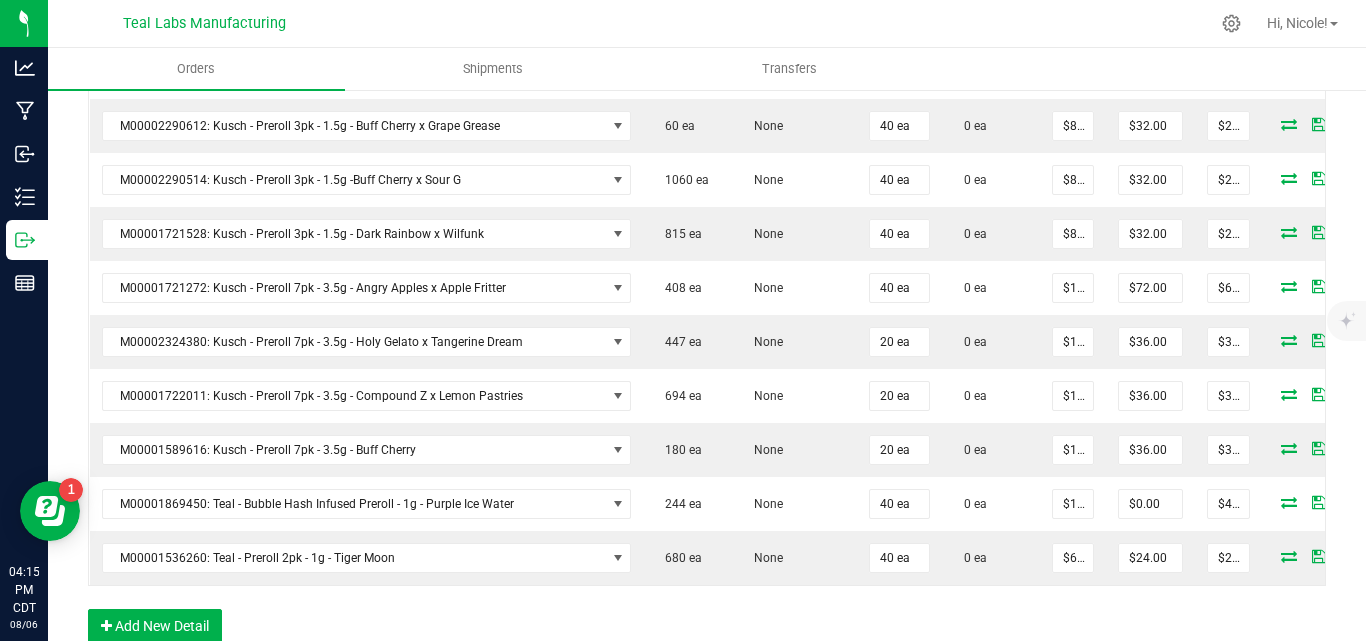 scroll, scrollTop: 1800, scrollLeft: 0, axis: vertical 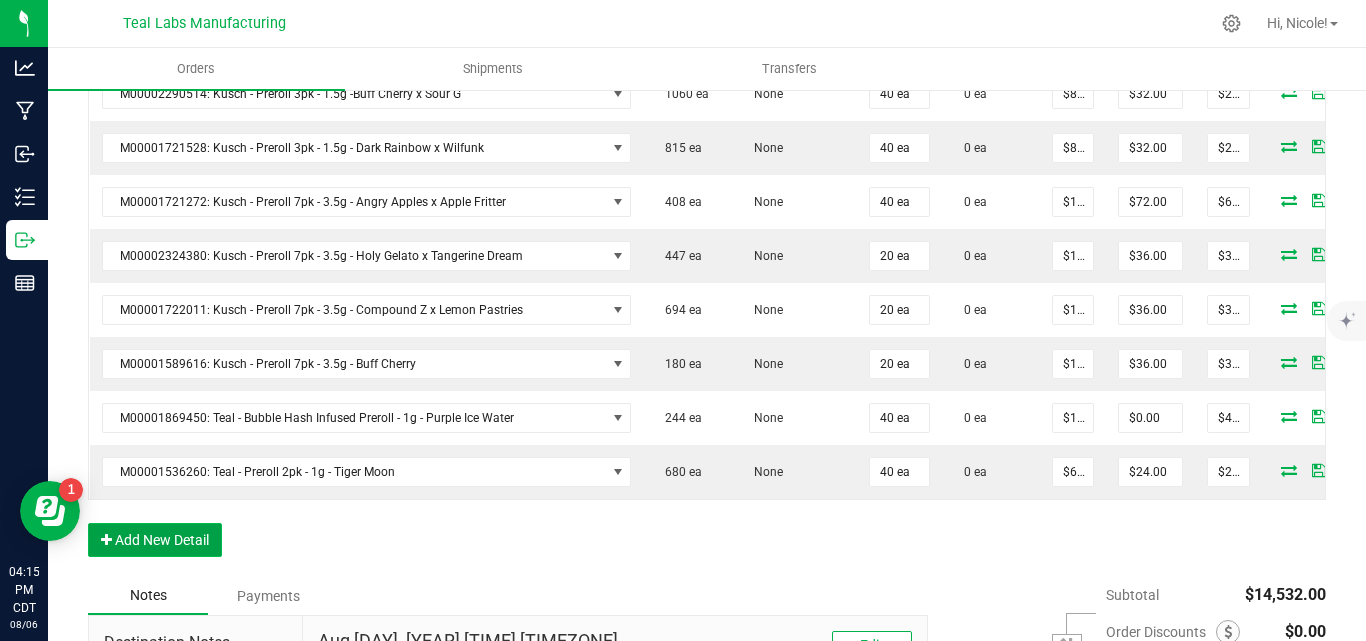 click on "Add New Detail" at bounding box center (155, 540) 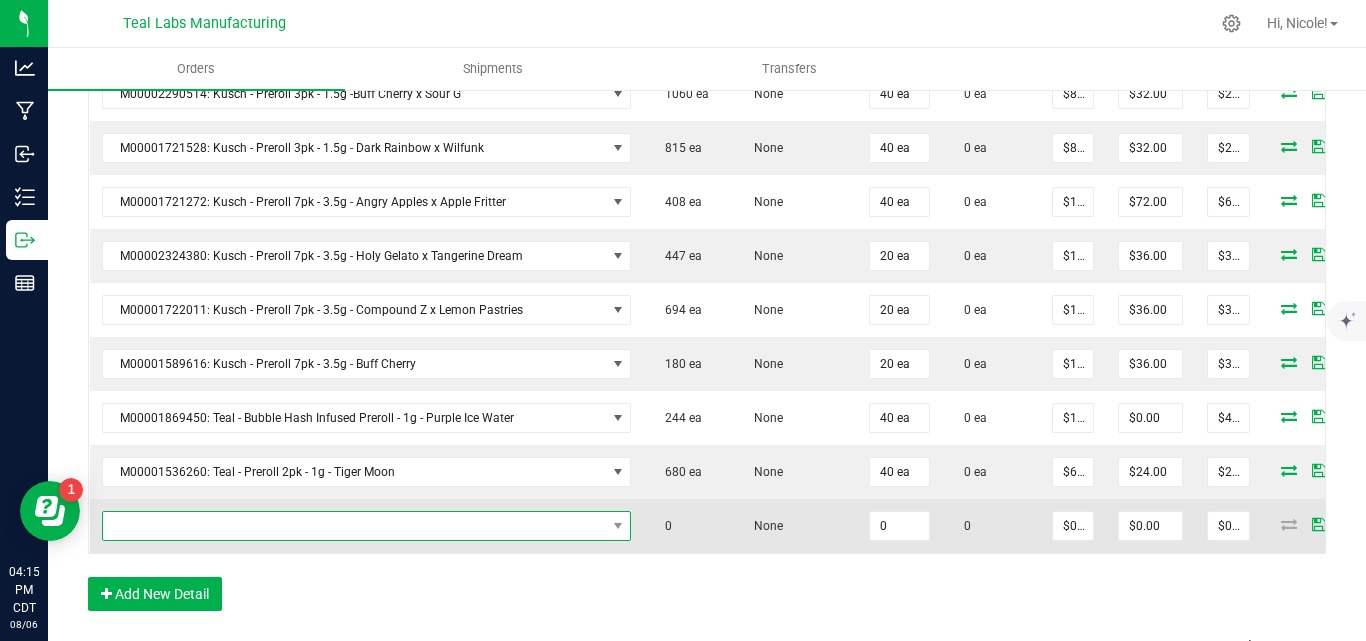 click at bounding box center (354, 526) 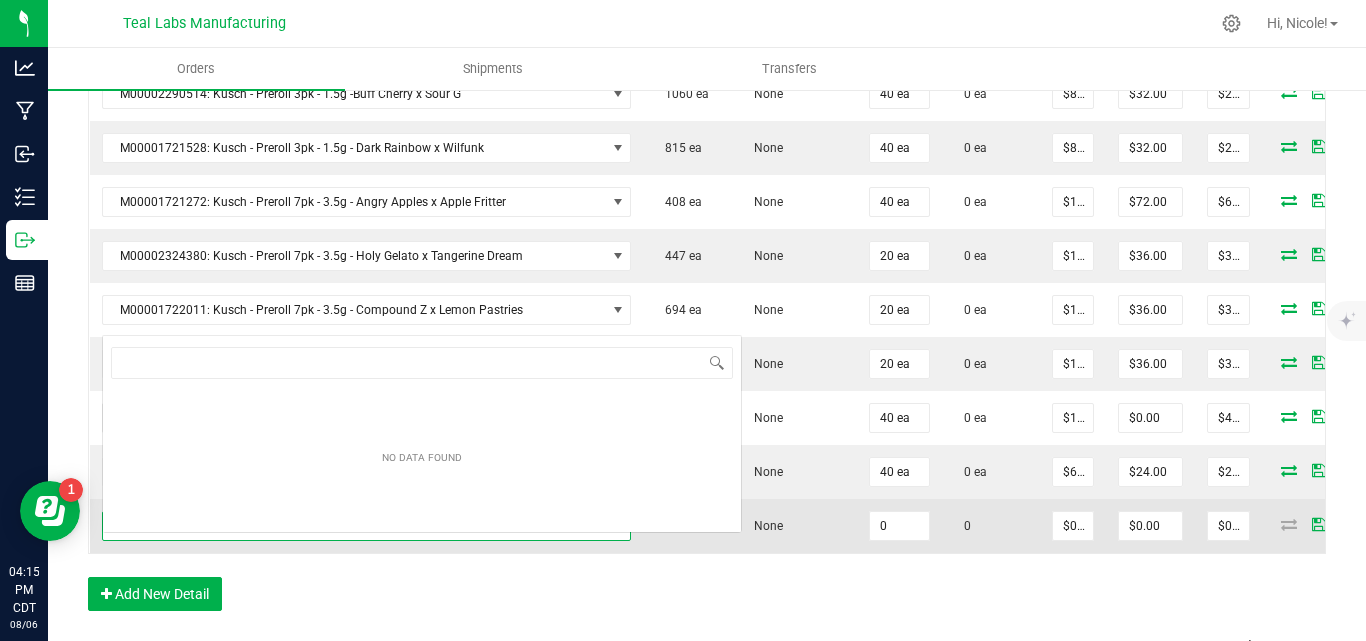scroll, scrollTop: 0, scrollLeft: 0, axis: both 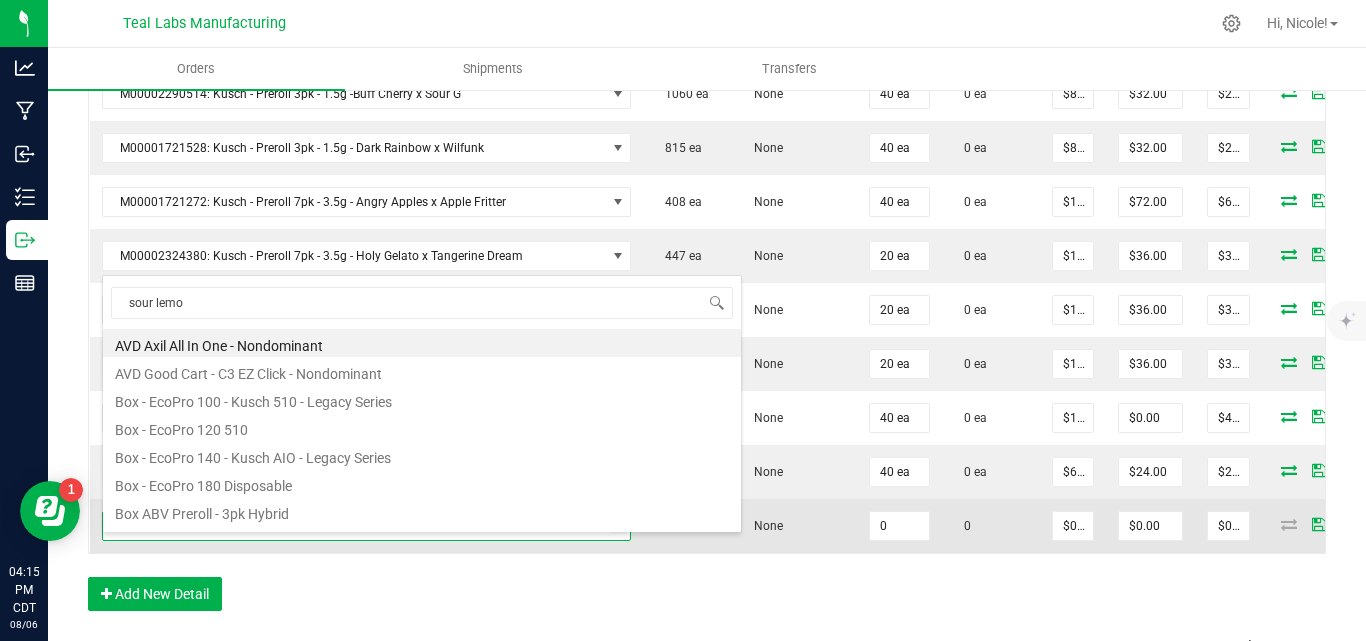 type on "sour lemon" 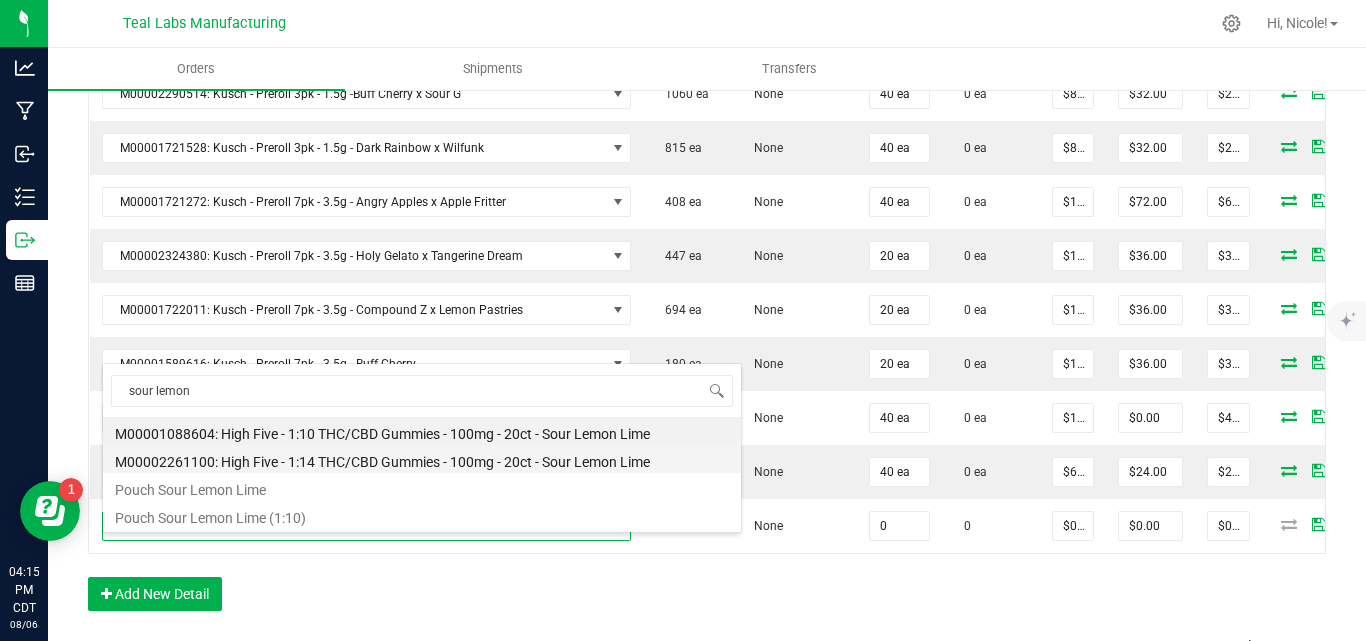 click on "M00002261100: High Five - 1:14 THC/CBD Gummies - 100mg - 20ct - Sour Lemon Lime" at bounding box center [422, 459] 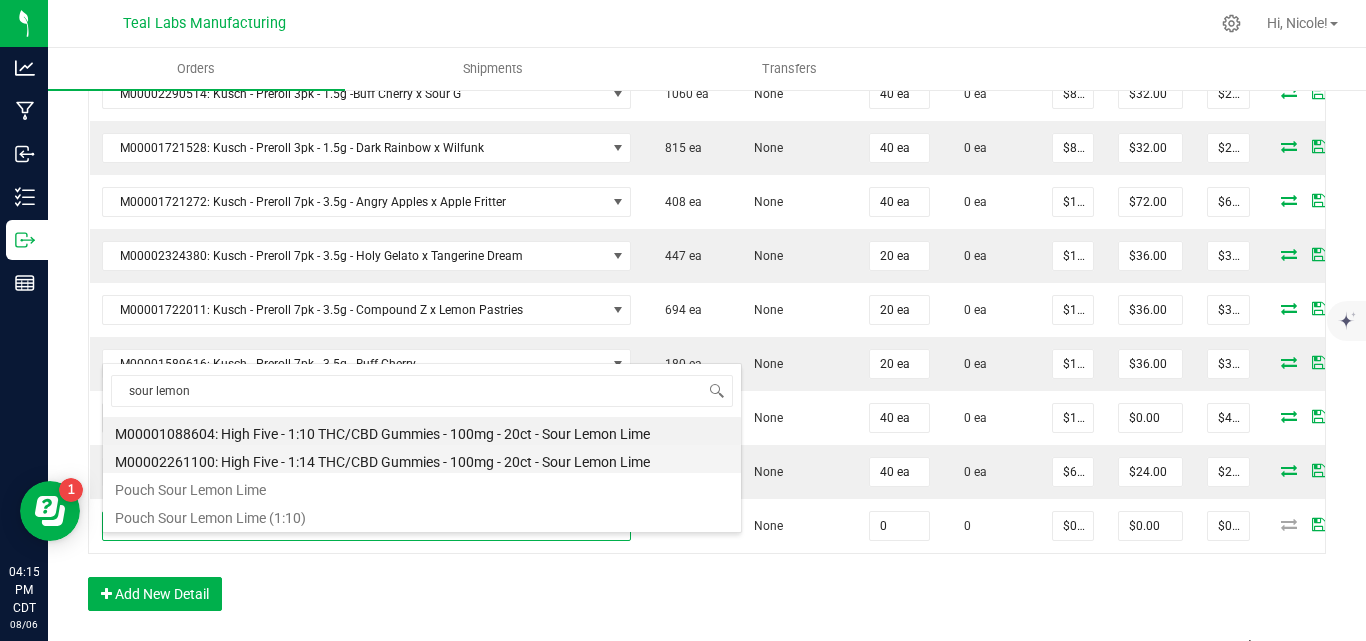 type on "0 ea" 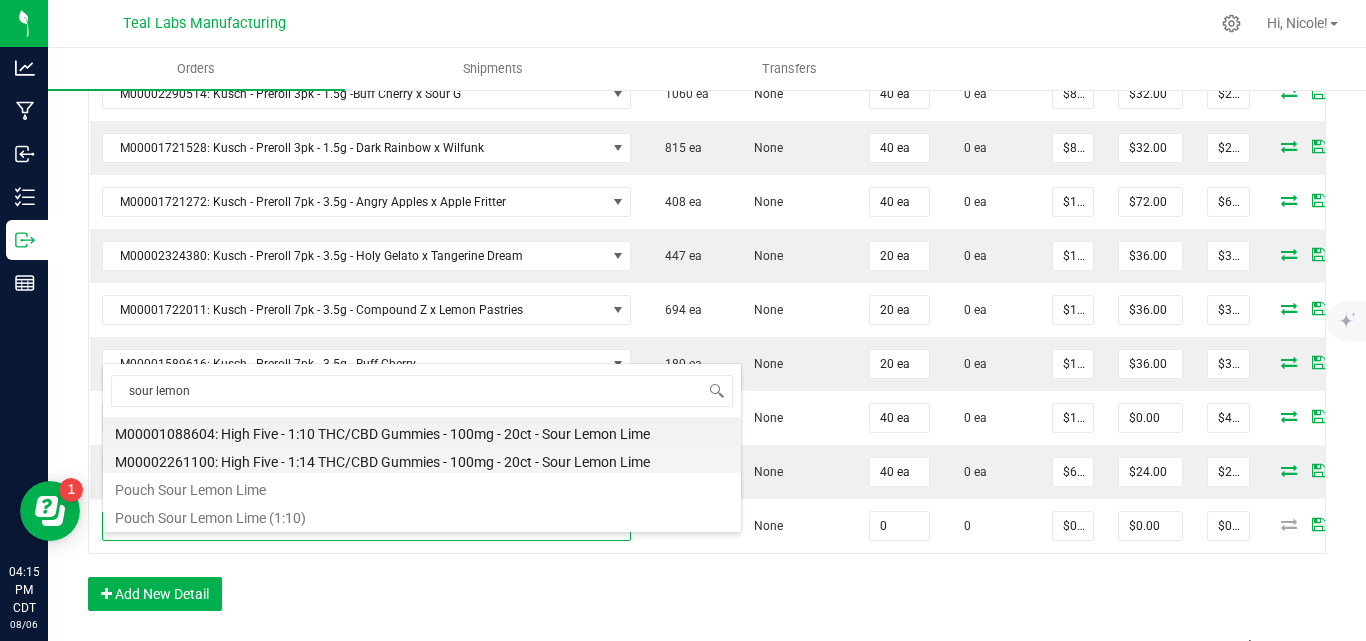 type on "$9.00000" 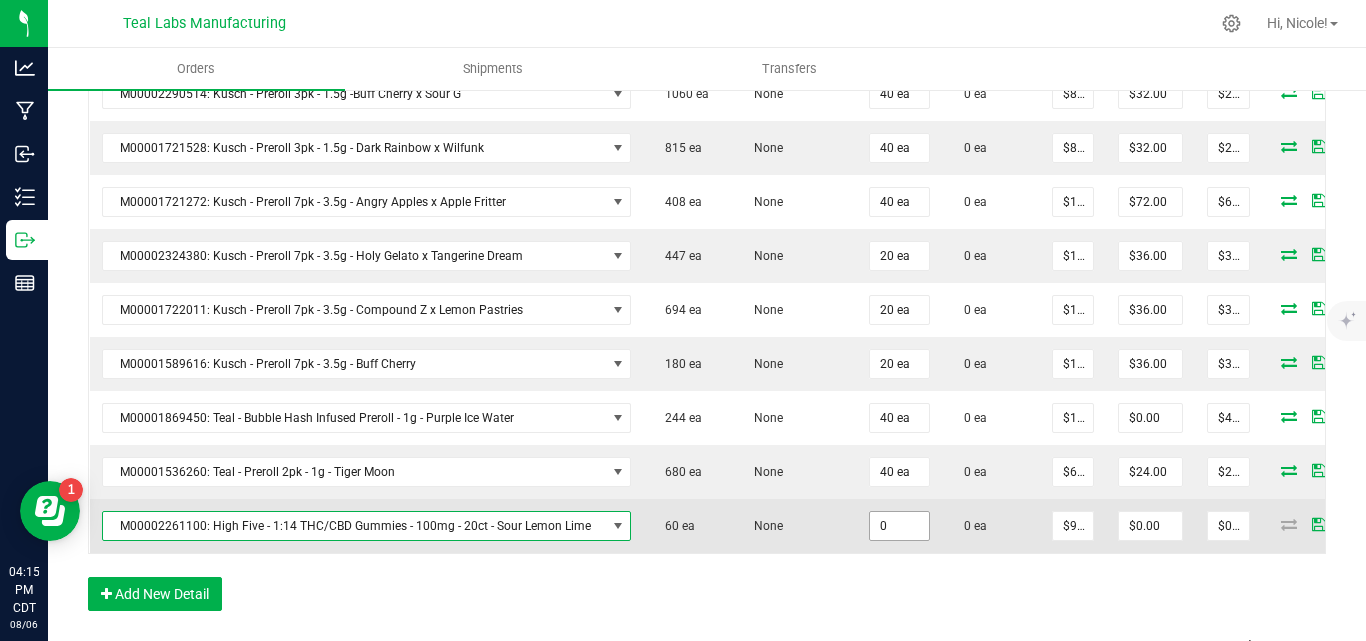 click on "0" at bounding box center [899, 526] 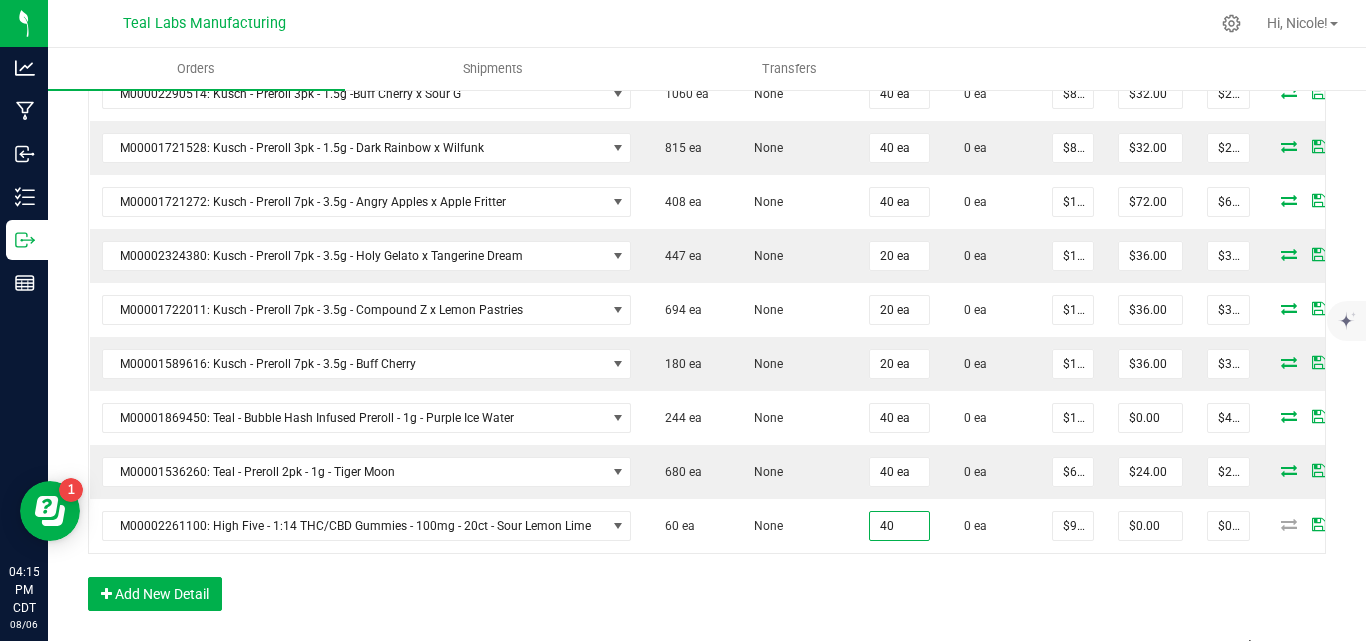 type on "40" 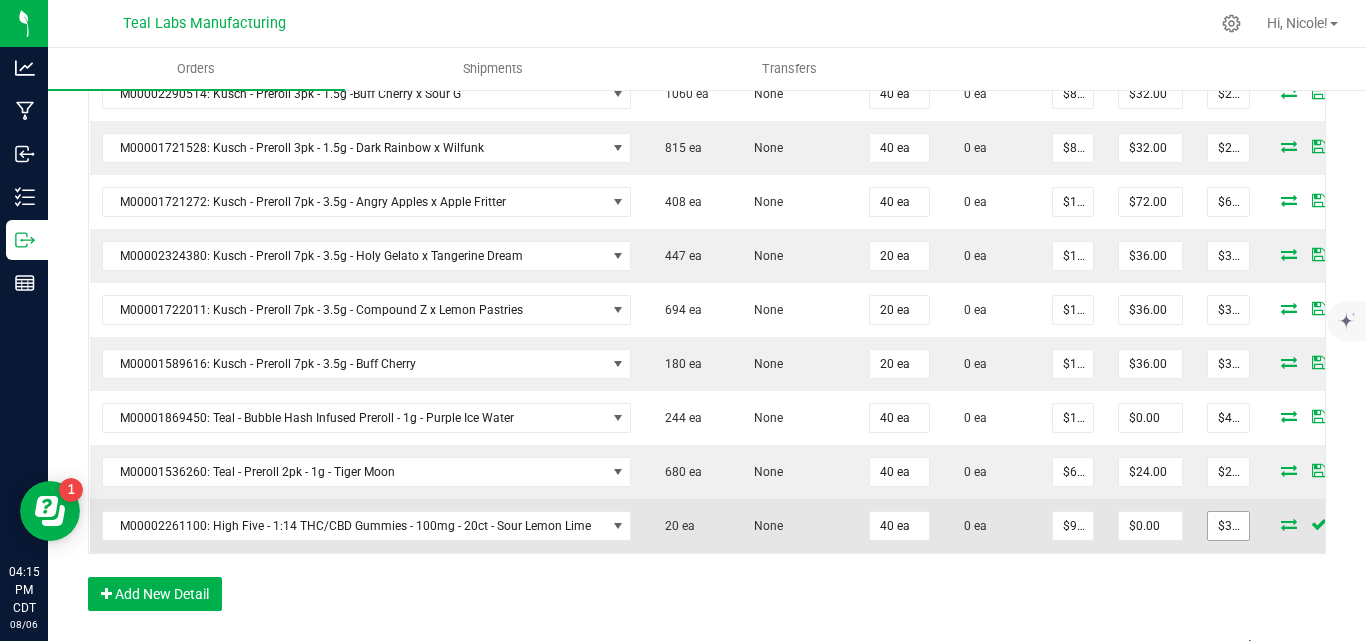 type on "360" 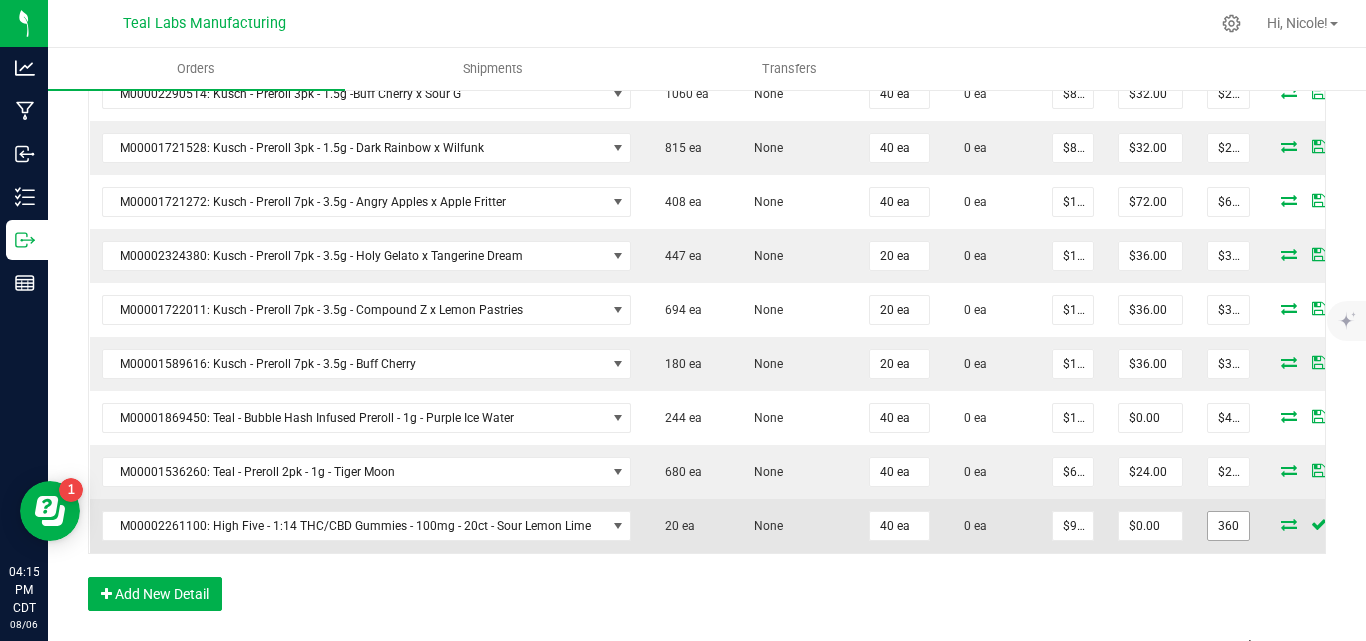 click on "360" at bounding box center [1228, 526] 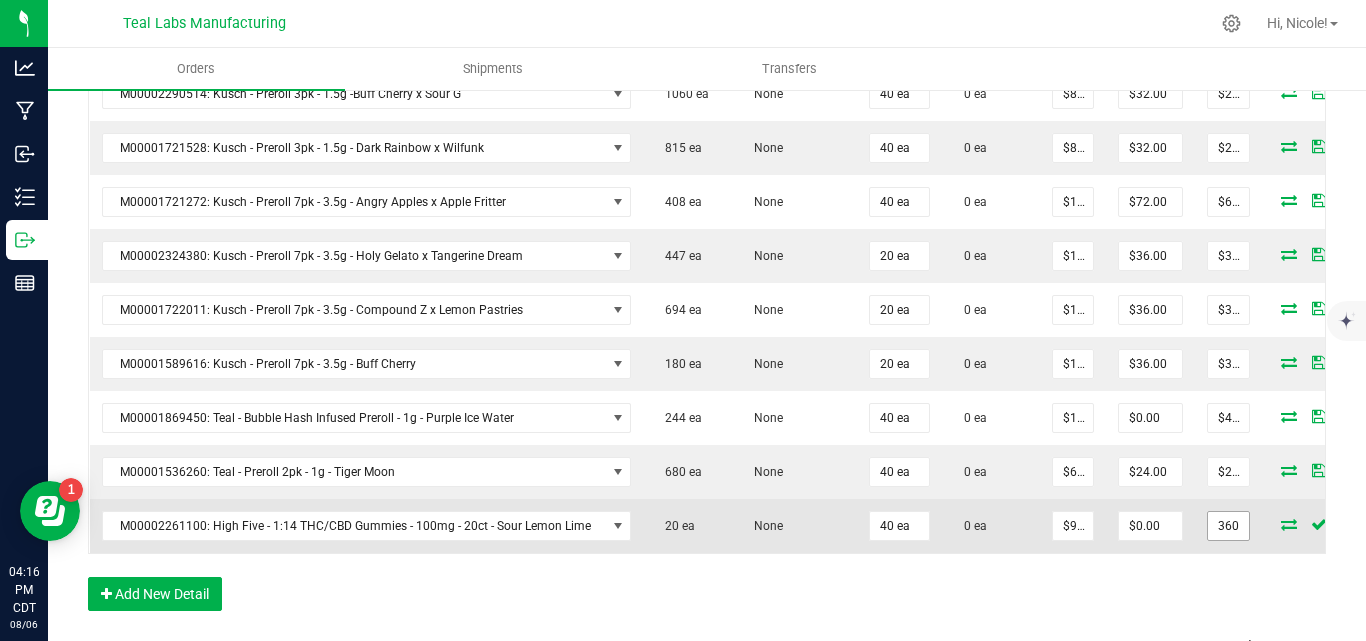 click on "360" at bounding box center [1228, 526] 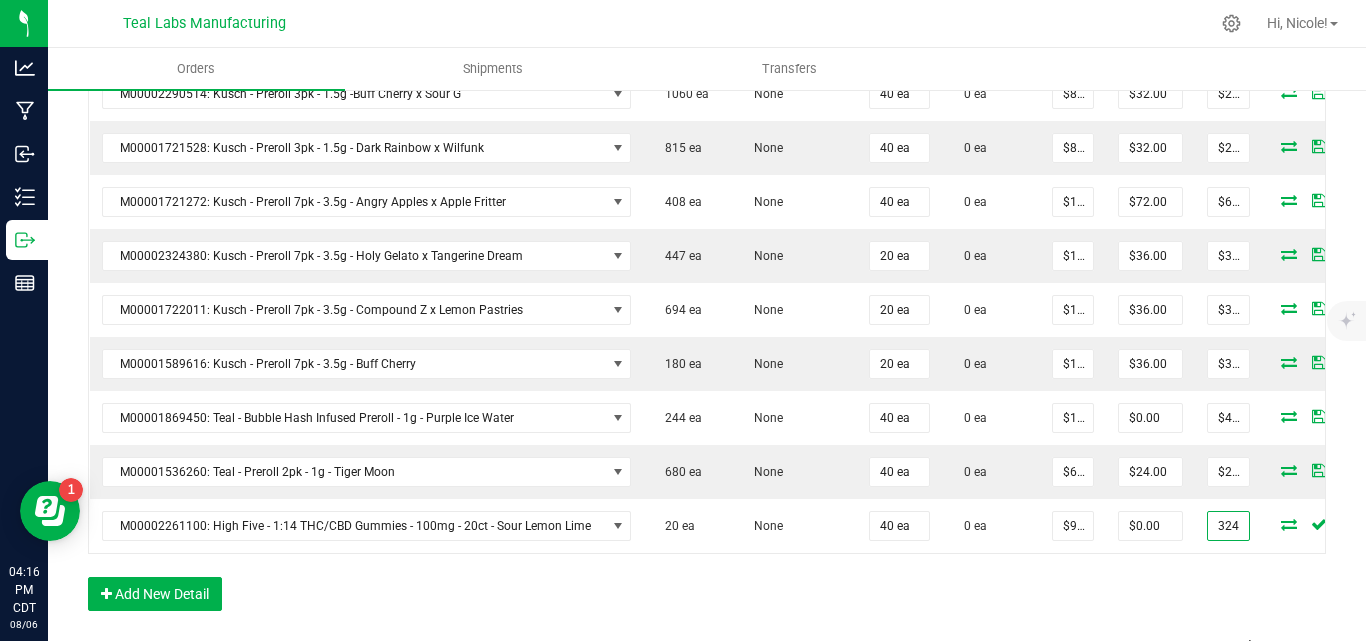 type on "324" 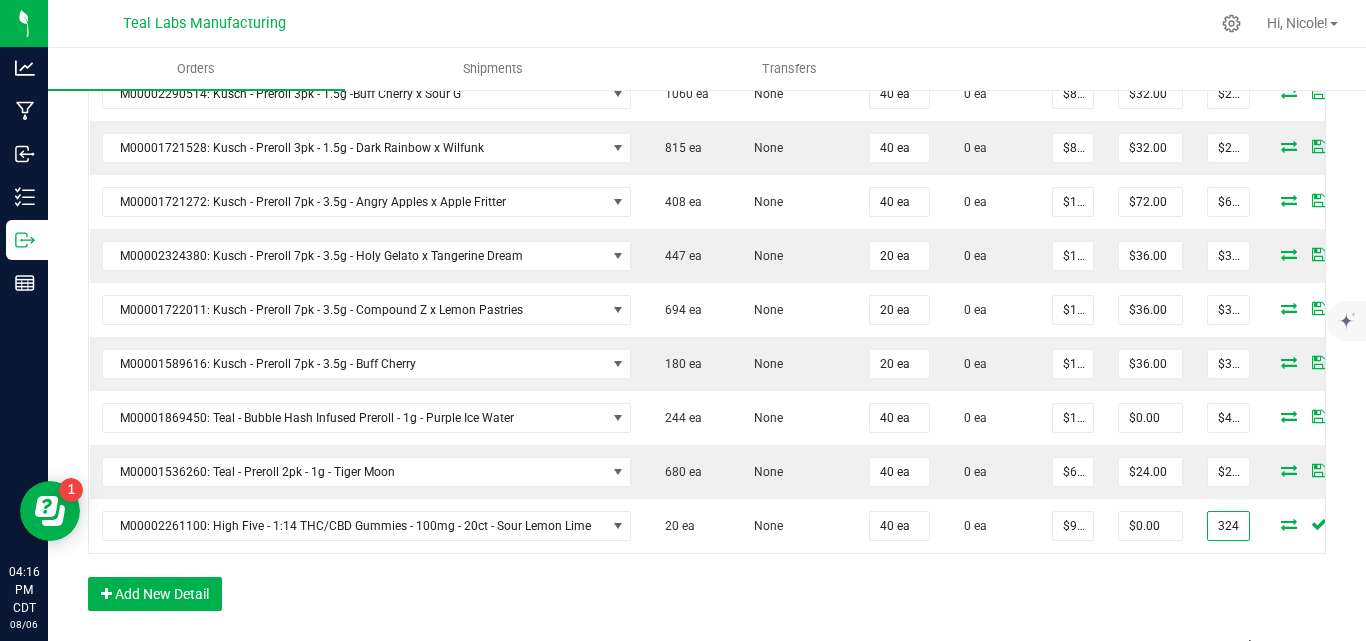 type on "$8.10000" 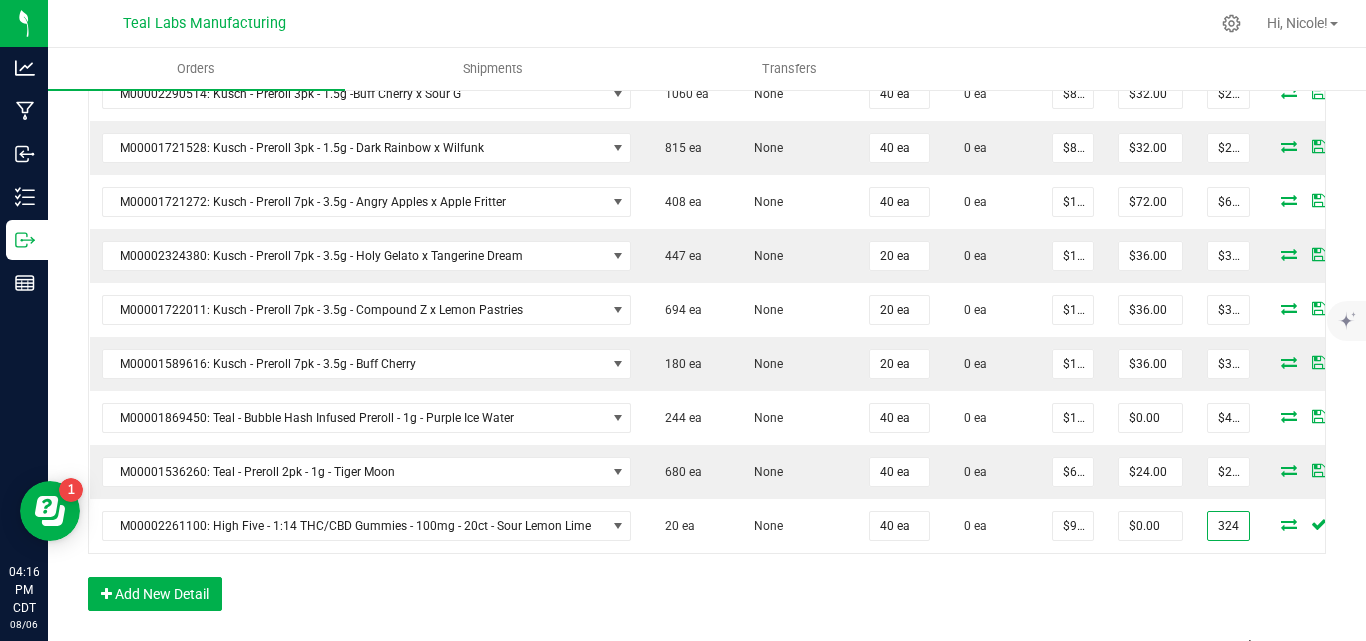 type on "$324.00" 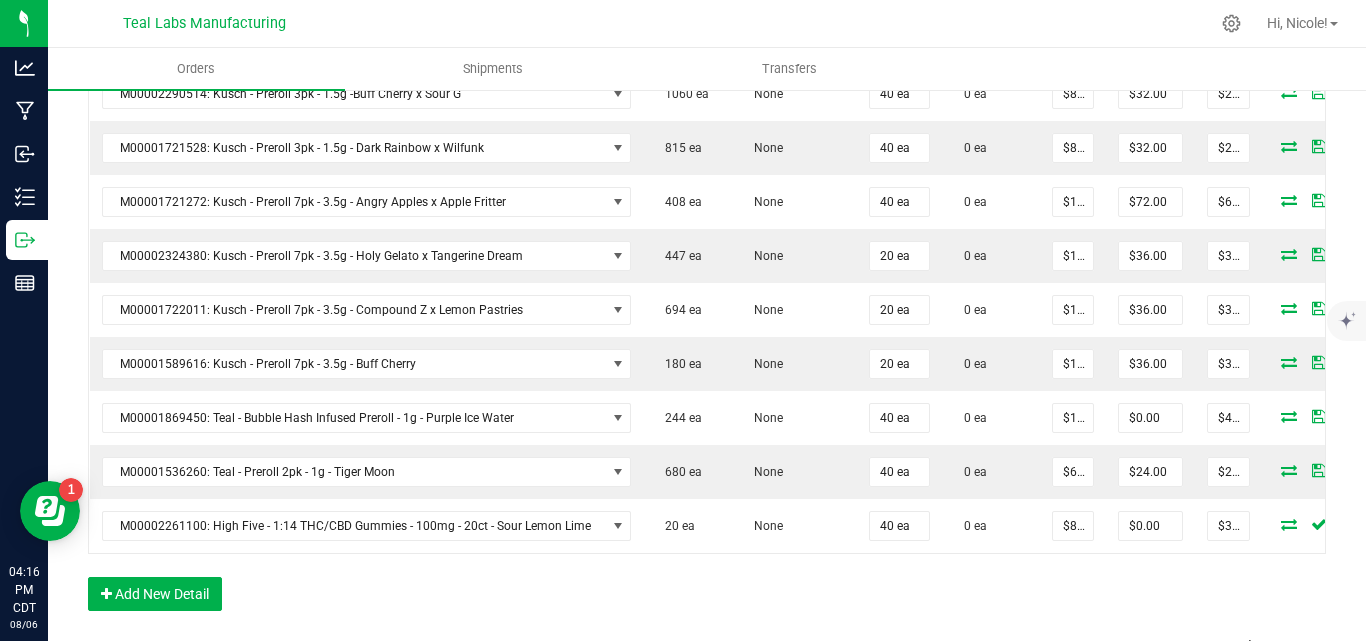 click on "Order Details Print All Labels Item  Sellable  Strain Qty Ordered Qty Allocated Unit Price Line Discount Total Actions M00001140547: High Five - 1:1 THC/CBN Gummies - 100mg - 20ct - Sweet Dark Cherry  100 ea   None  40 ea  0 ea  $9.00000 $36.00 $324.00 M00001317325: High Five - 1:3 THC/CBG Gummies - 100mg - 20ct - Citrus Punch  1626 ea   None  40 ea  0 ea  $9.00000 $36.00 $324.00 M00001140417: High Five - High Potency Gummies - 300mg - 20ct - Sour Watermelon  420 ea   None  40 ea  0 ea  $17.50000 $70.00 $630.00 M00001088907: High Five - High Potency Gummies - 500mg - 20ct - Sour Green Apple  640 ea   None  40 ea  0 ea  $25.00000 $100.00 $900.00 M00001678401: High Five - High Potency STiRiBLES - 300mg - 20ct - Unflavored  1160 ea   None  20 ea  0 ea  $20.00000 $40.00 $360.00 M00001678501: High Five - High Potency STiRiBLES - 500mg - 20ct - Unflavored  360 ea   None  40 ea  0 ea  $27.50000 $110.00 $990.00  800 ea   None  40 ea  0 ea  $7.50000 $30.00 $270.00  1620 ea   None" at bounding box center [707, -244] 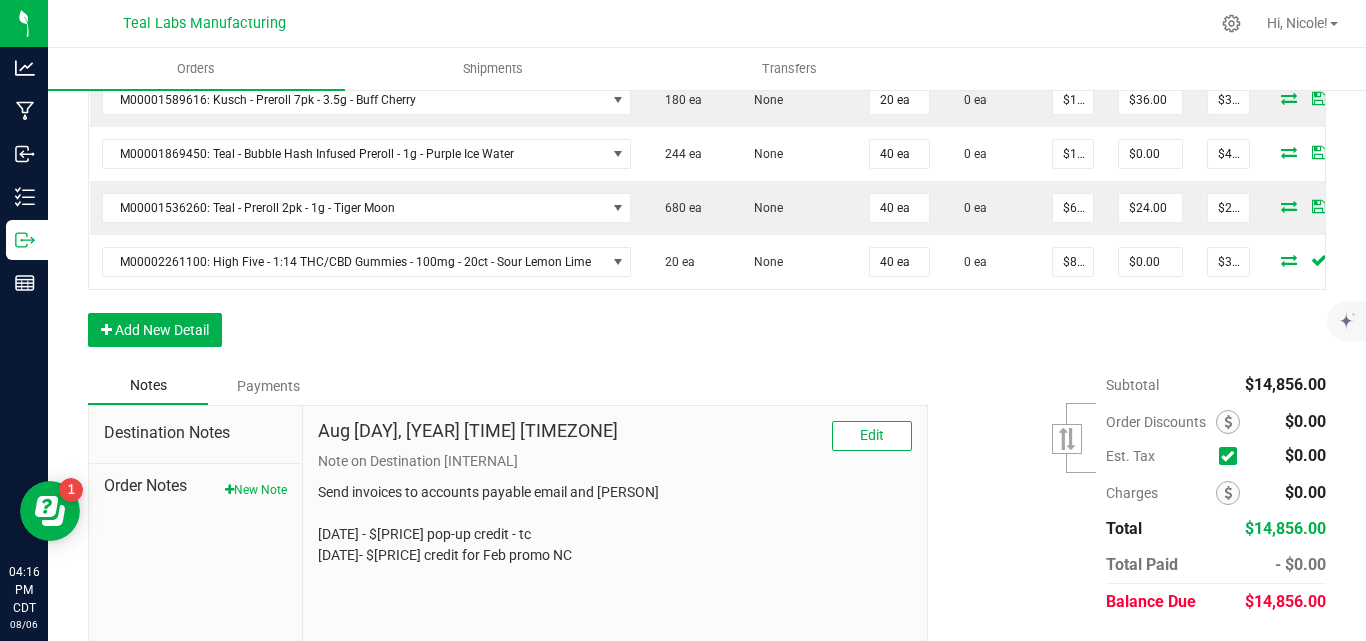 scroll, scrollTop: 2100, scrollLeft: 0, axis: vertical 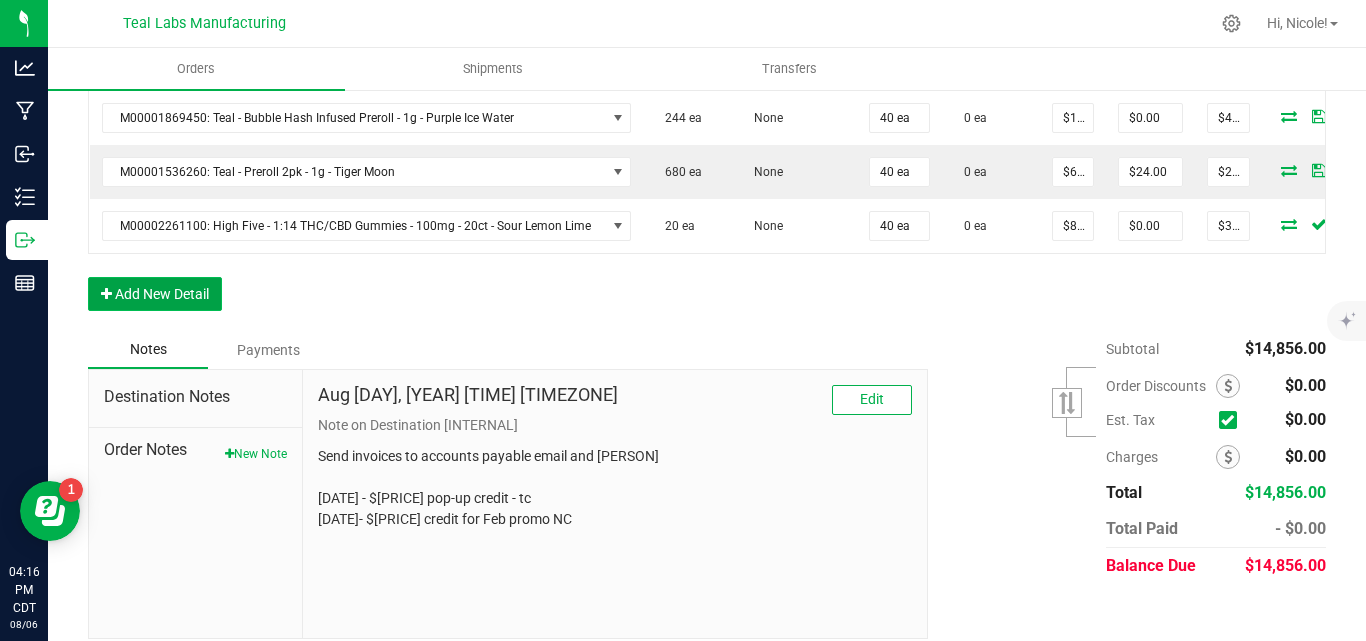click on "Add New Detail" at bounding box center (155, 294) 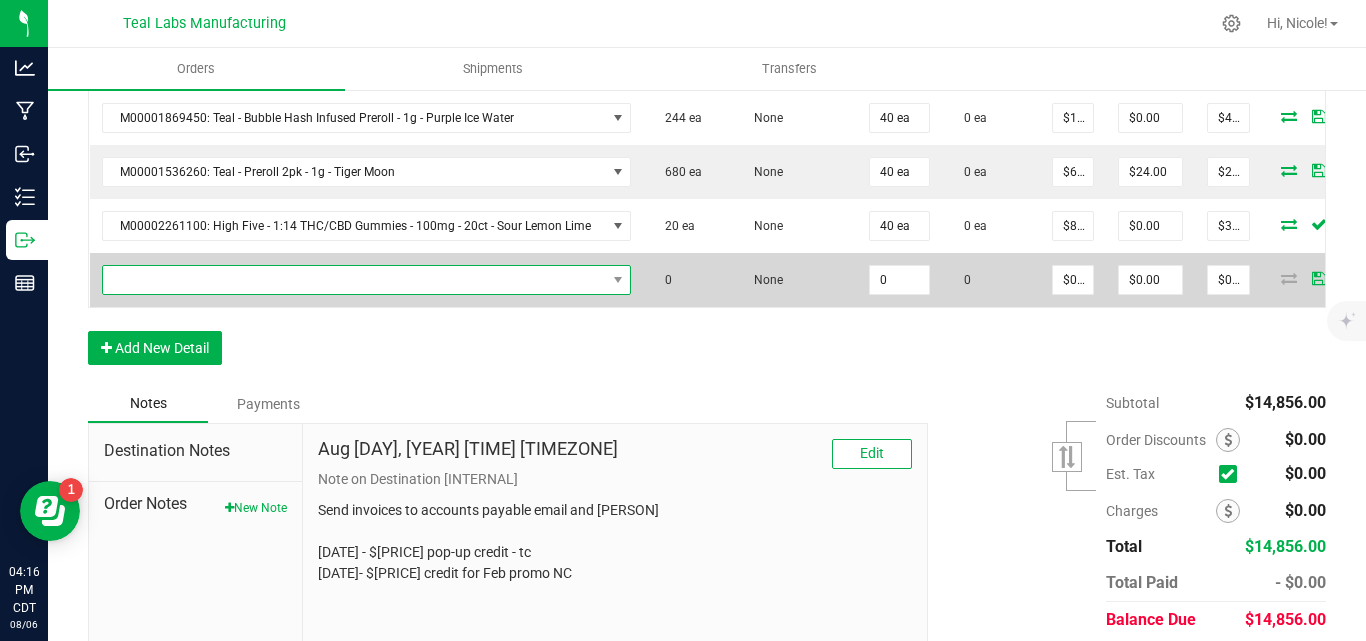click at bounding box center [354, 280] 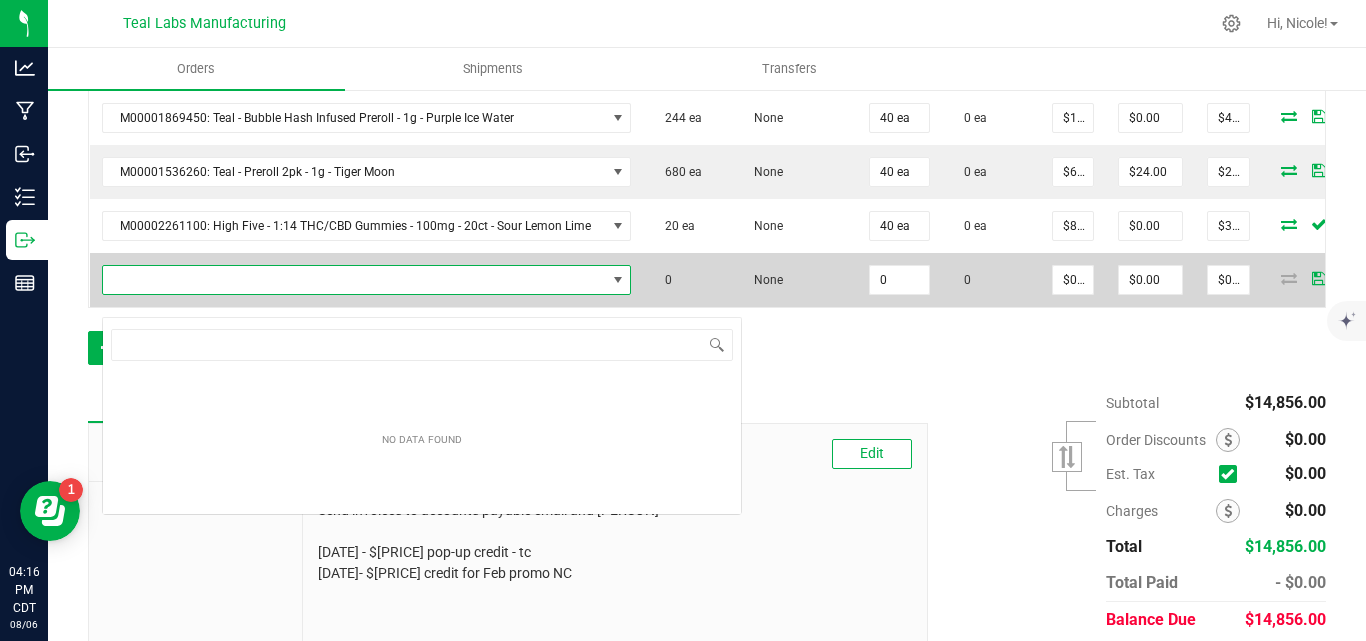 scroll, scrollTop: 99970, scrollLeft: 99479, axis: both 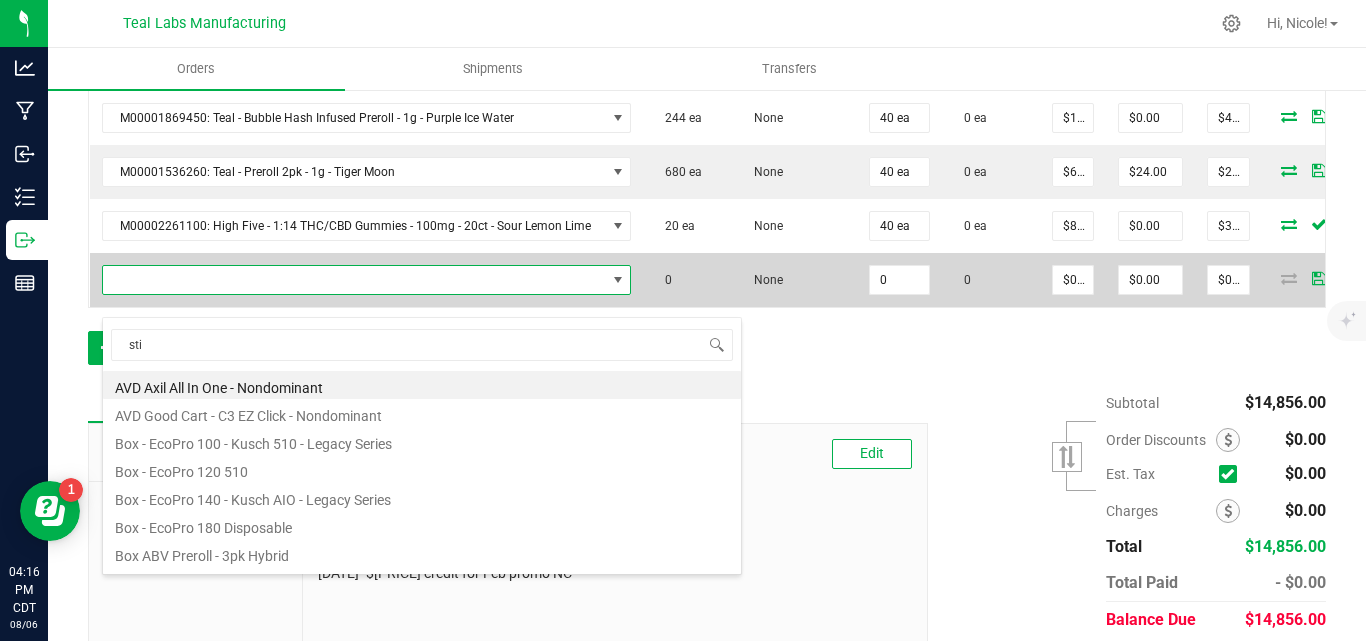 type on "stir" 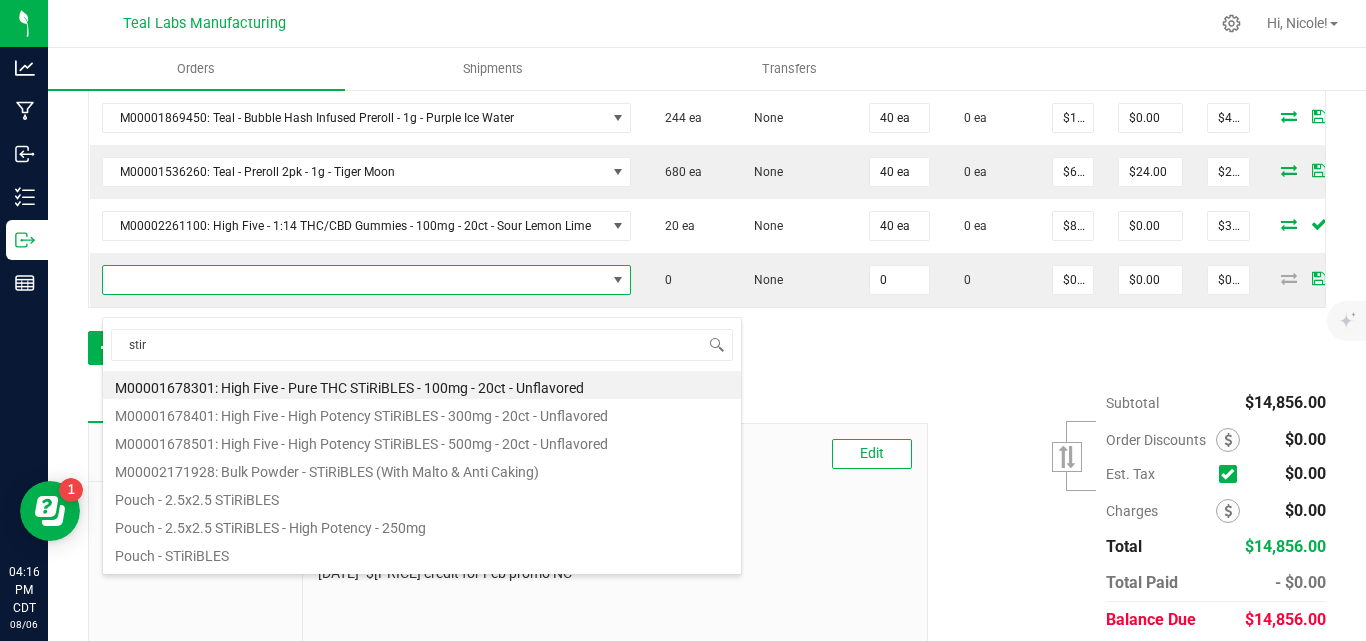 click on "M00001678301: High Five - Pure THC STiRiBLES - 100mg - 20ct - Unflavored" at bounding box center (422, 385) 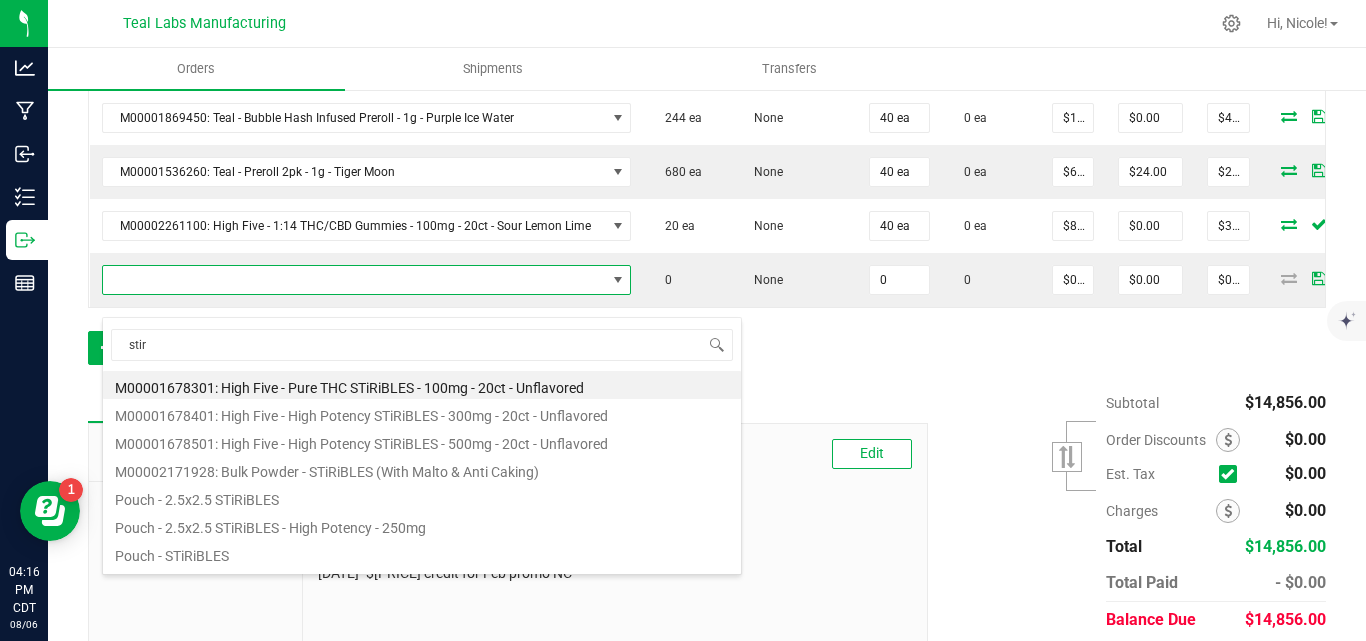 type on "0 ea" 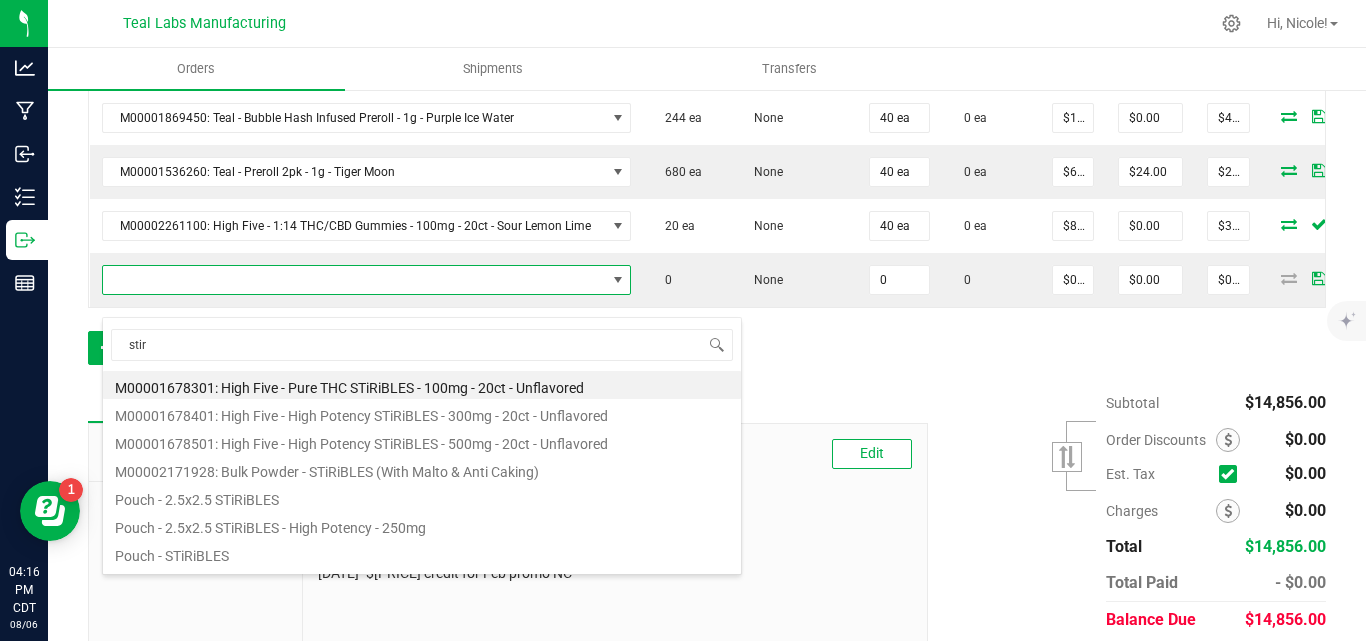 type on "$9.00000" 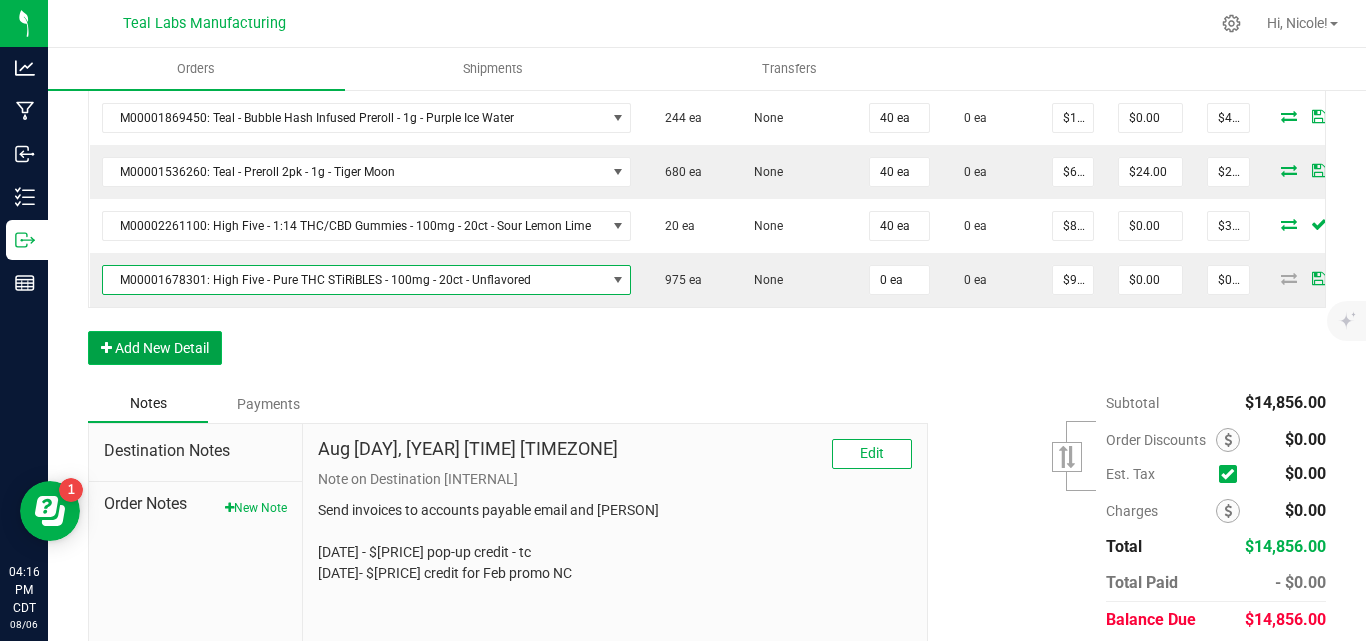 click on "Add New Detail" at bounding box center (155, 348) 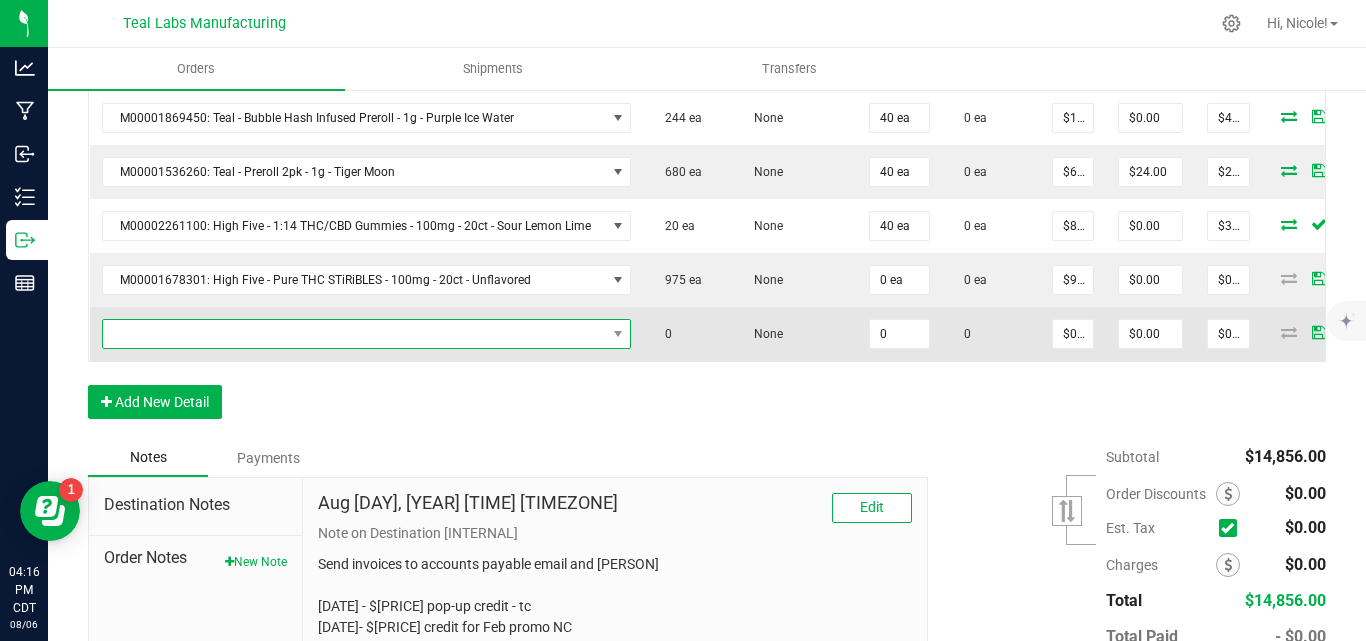 click at bounding box center (354, 334) 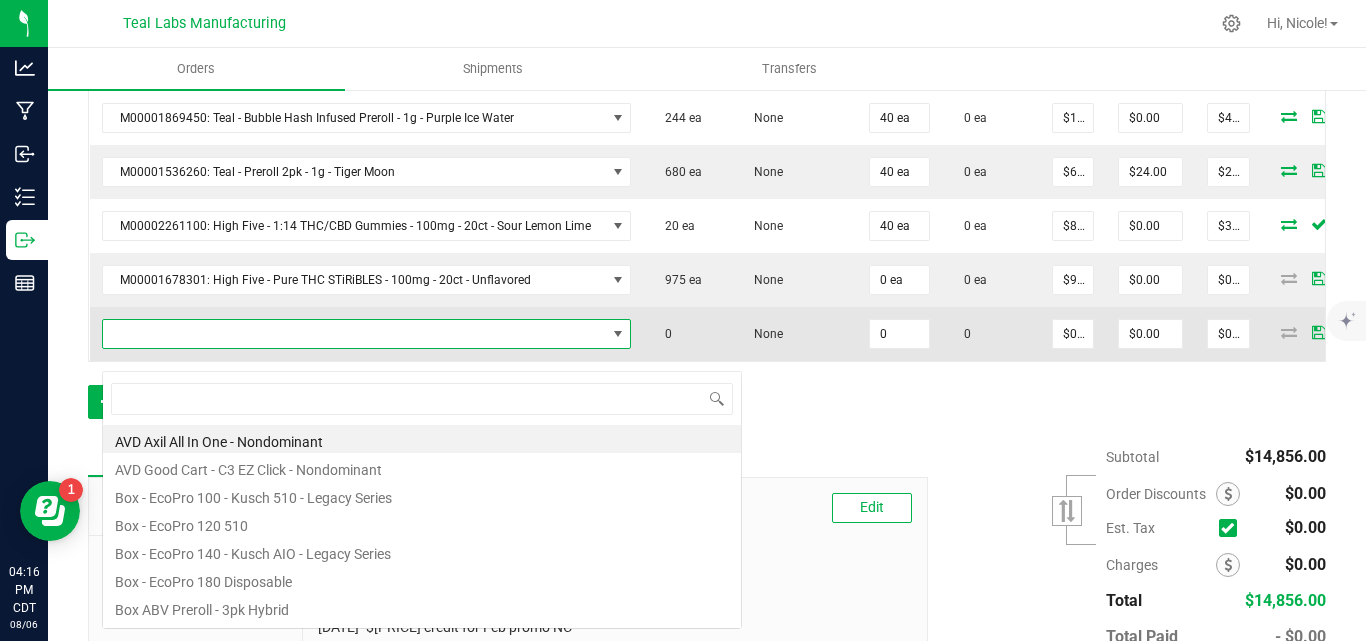 scroll, scrollTop: 99970, scrollLeft: 99479, axis: both 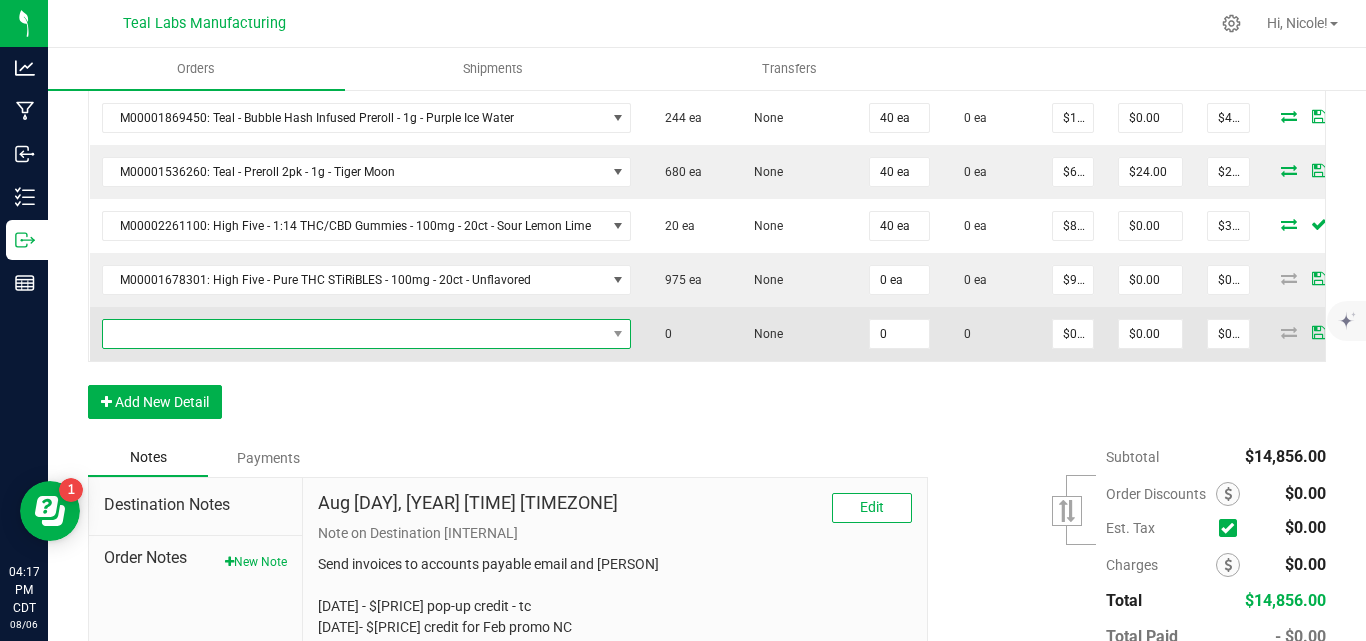 click at bounding box center (354, 334) 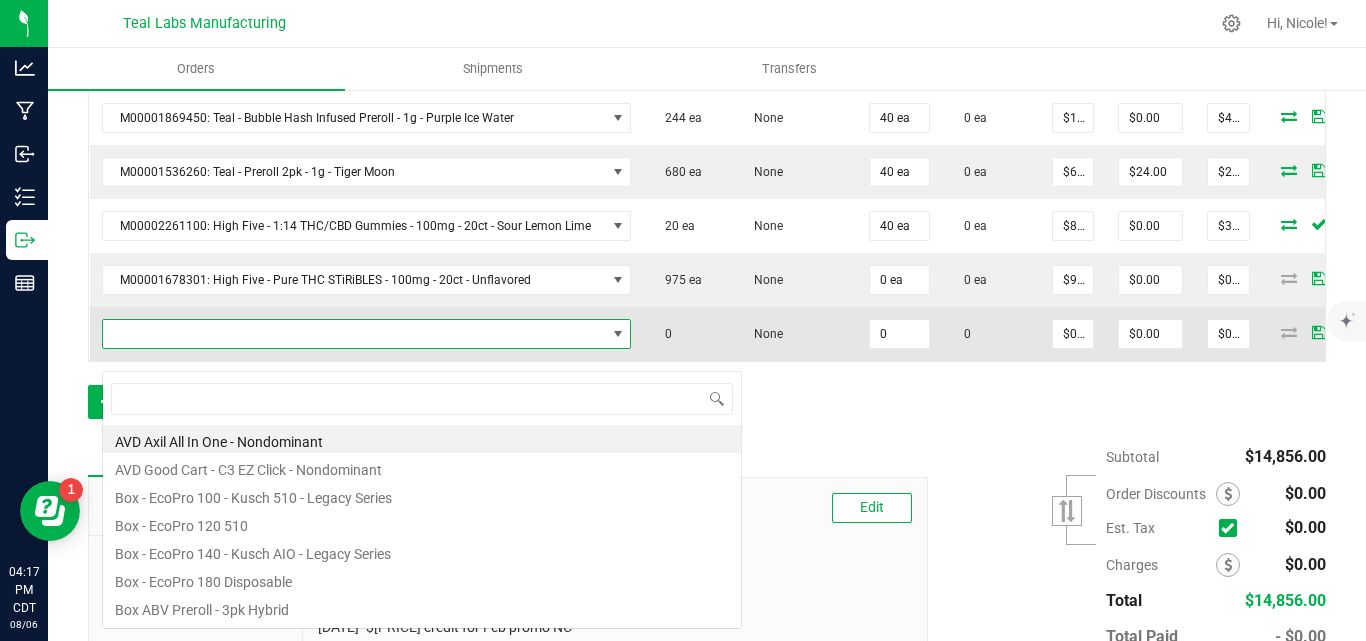 scroll, scrollTop: 99970, scrollLeft: 99479, axis: both 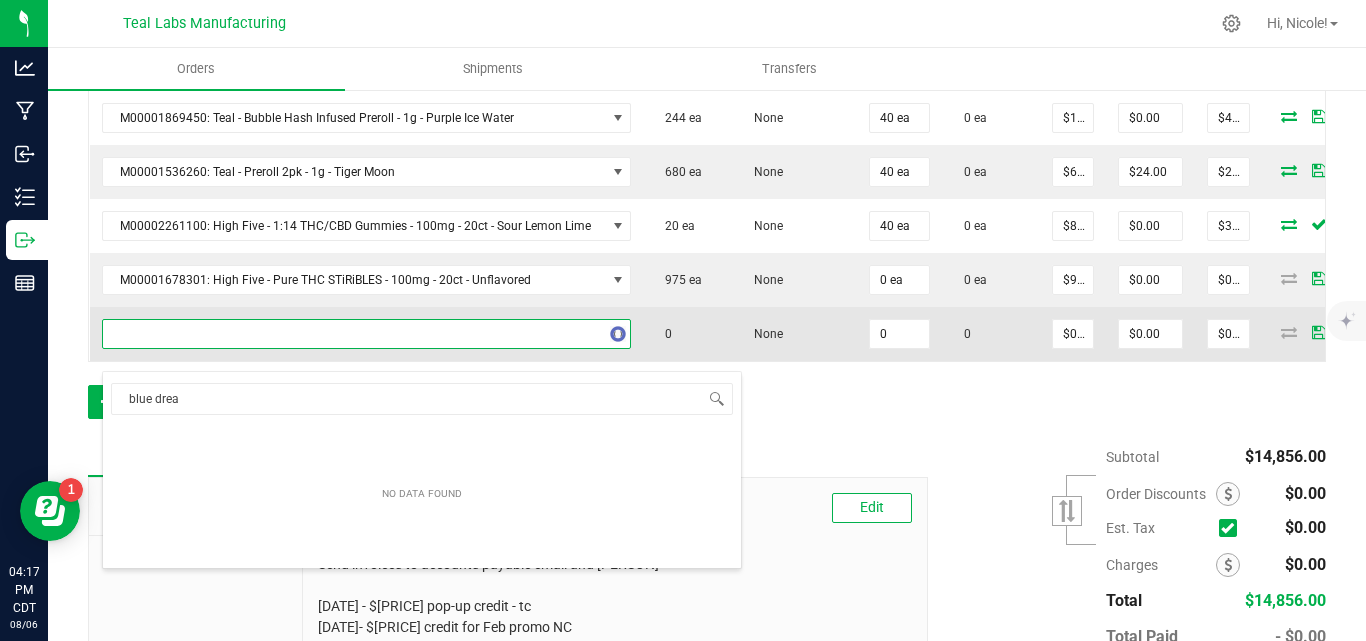 type on "blue dream" 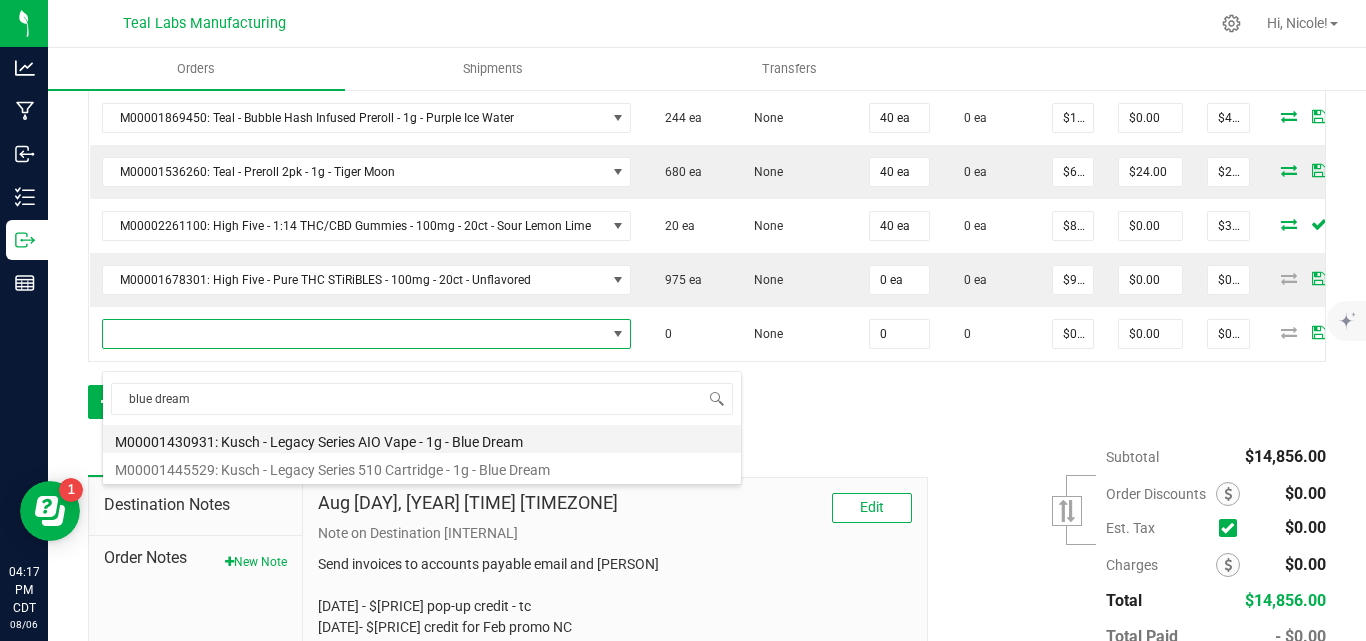 click on "M00001430931: Kusch - Legacy Series AIO Vape - 1g - Blue Dream" at bounding box center (422, 439) 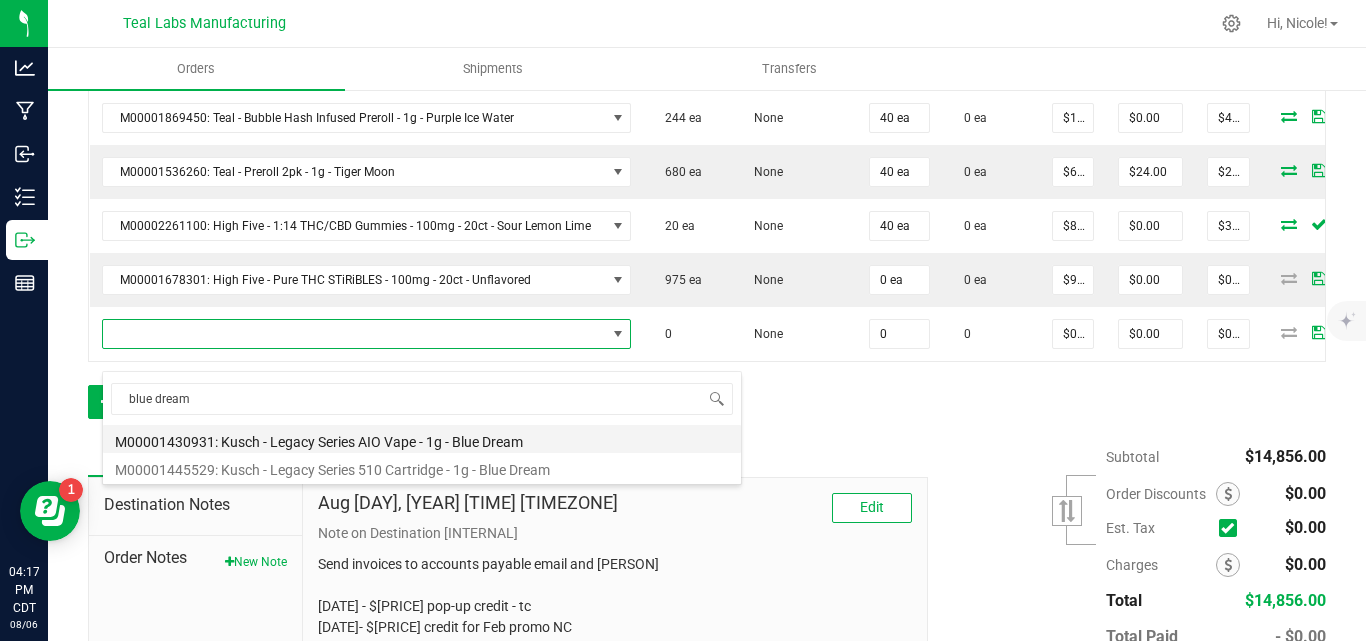 type on "0 ea" 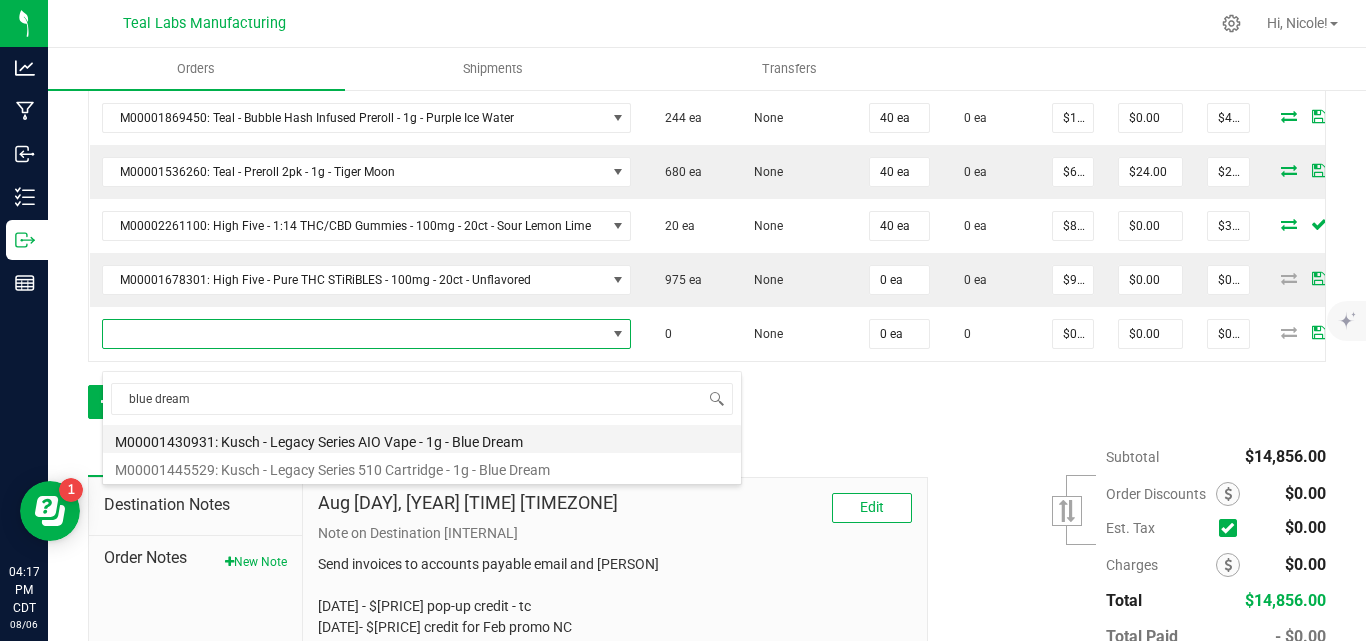 type on "$25.00000" 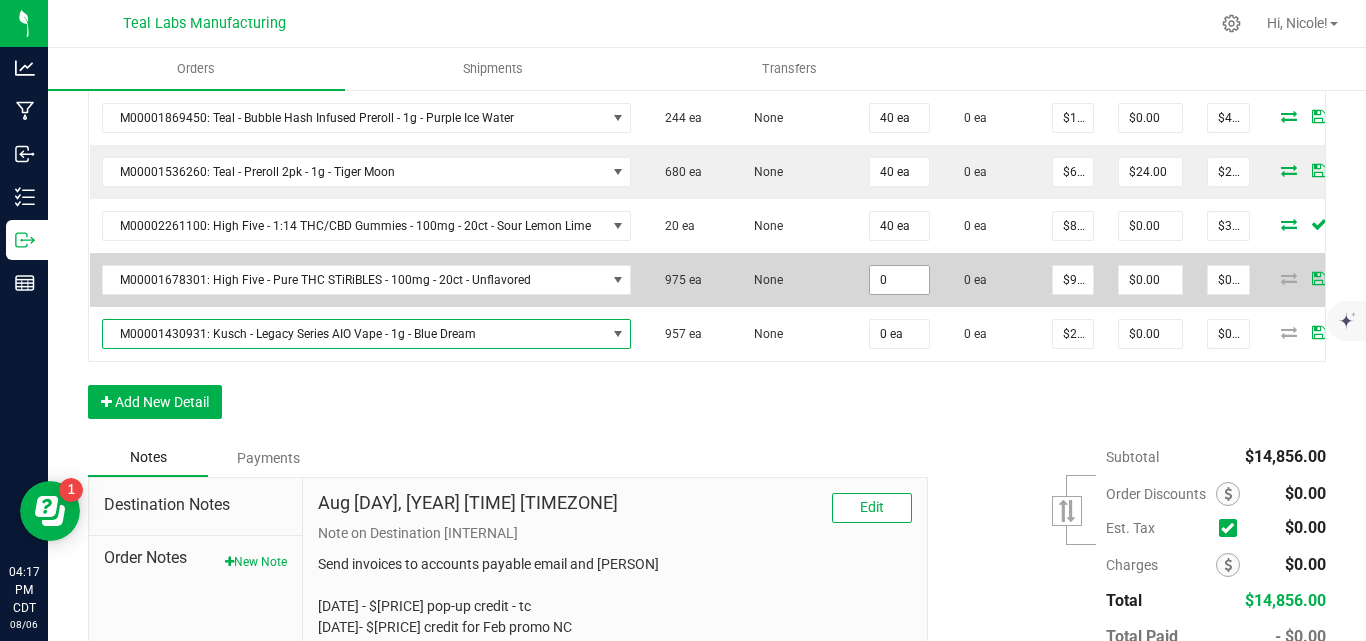 click on "0" at bounding box center [899, 280] 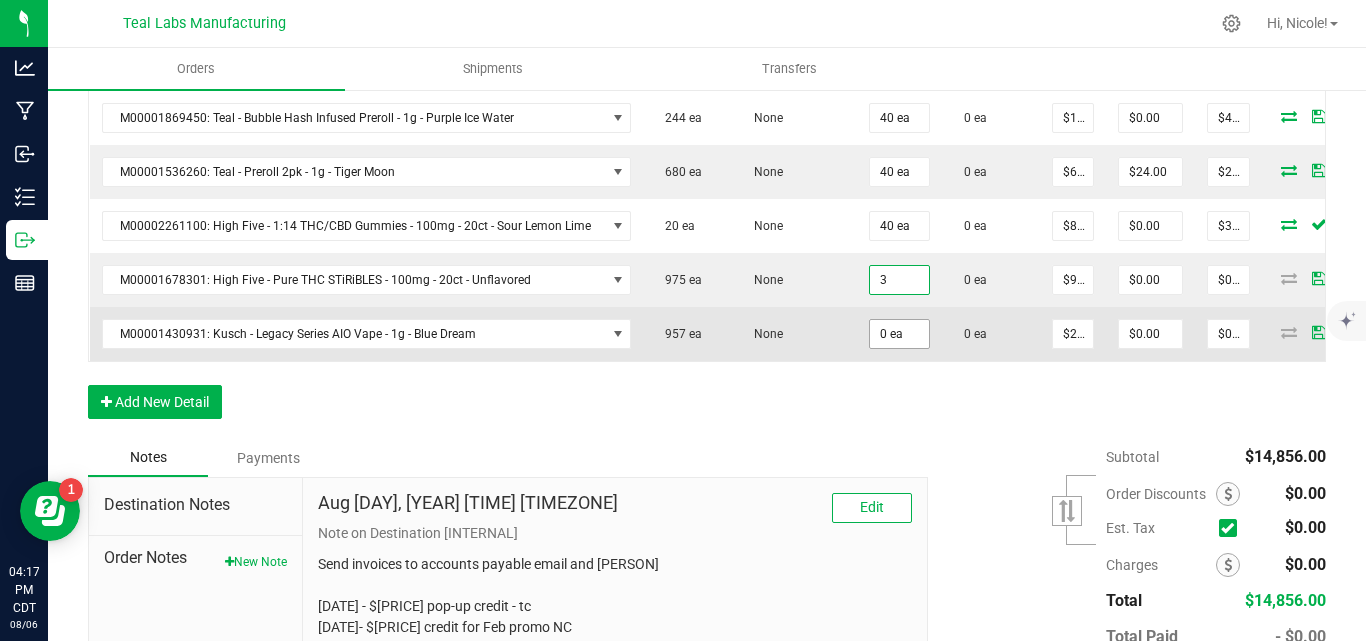 type on "3 ea" 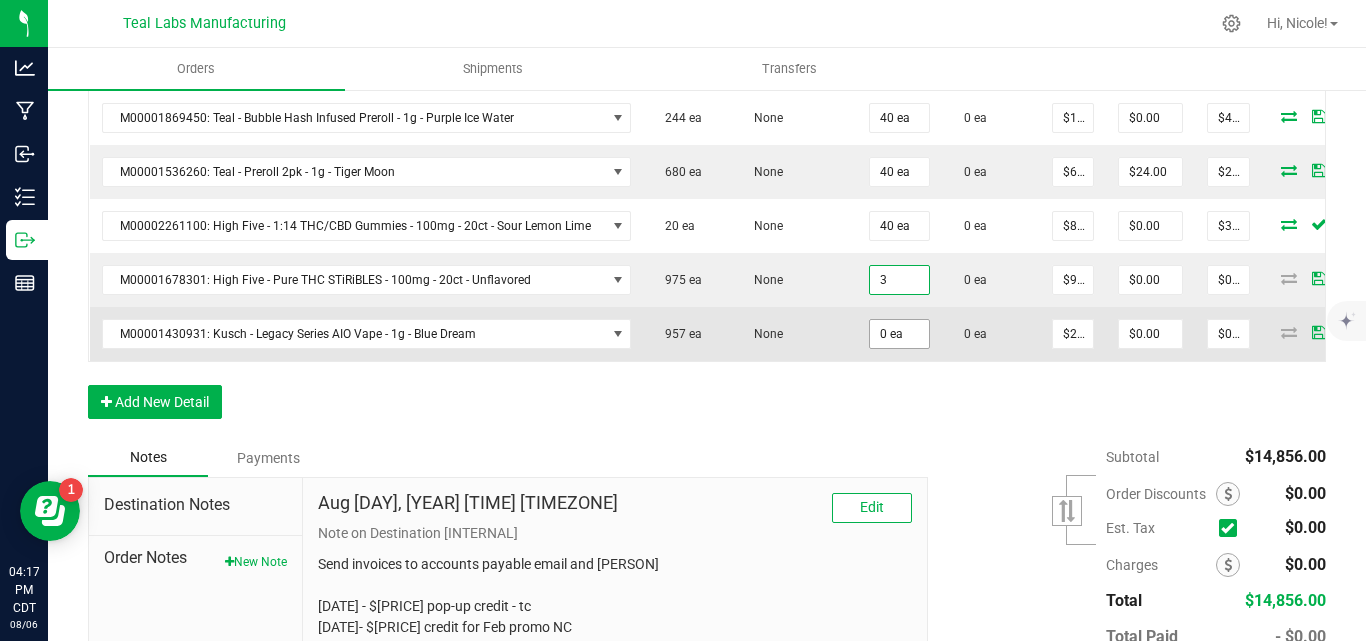 type on "$27.00" 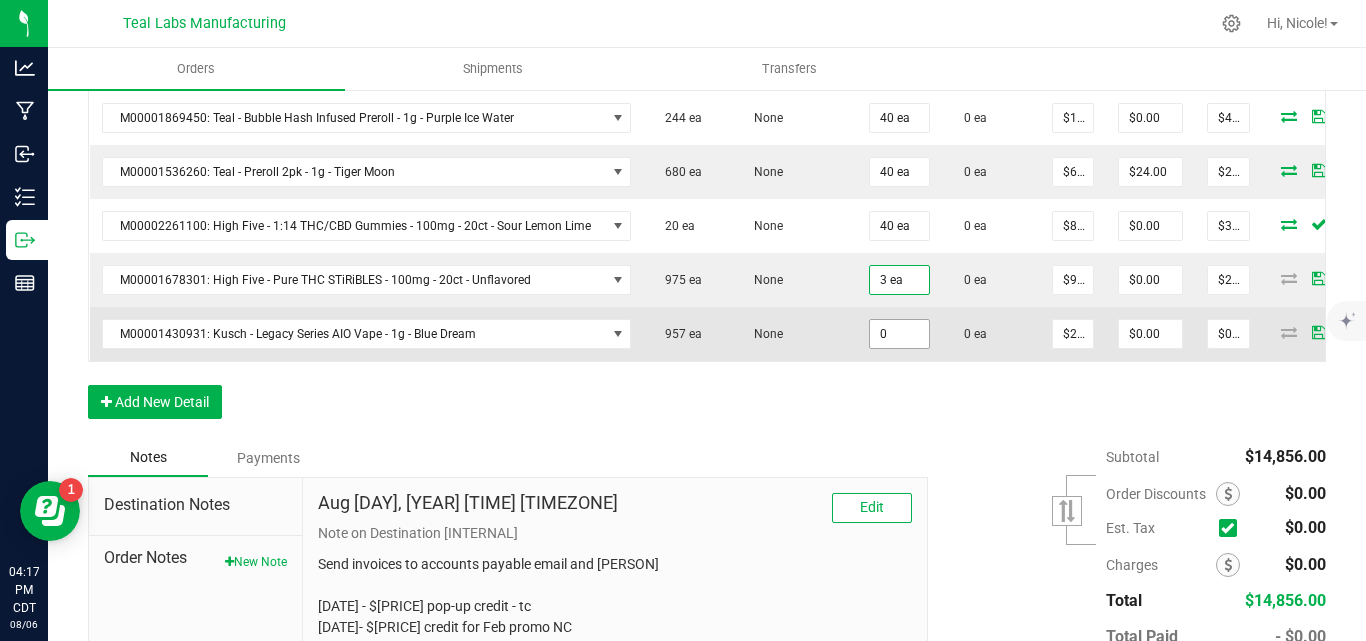 click on "0" at bounding box center [899, 334] 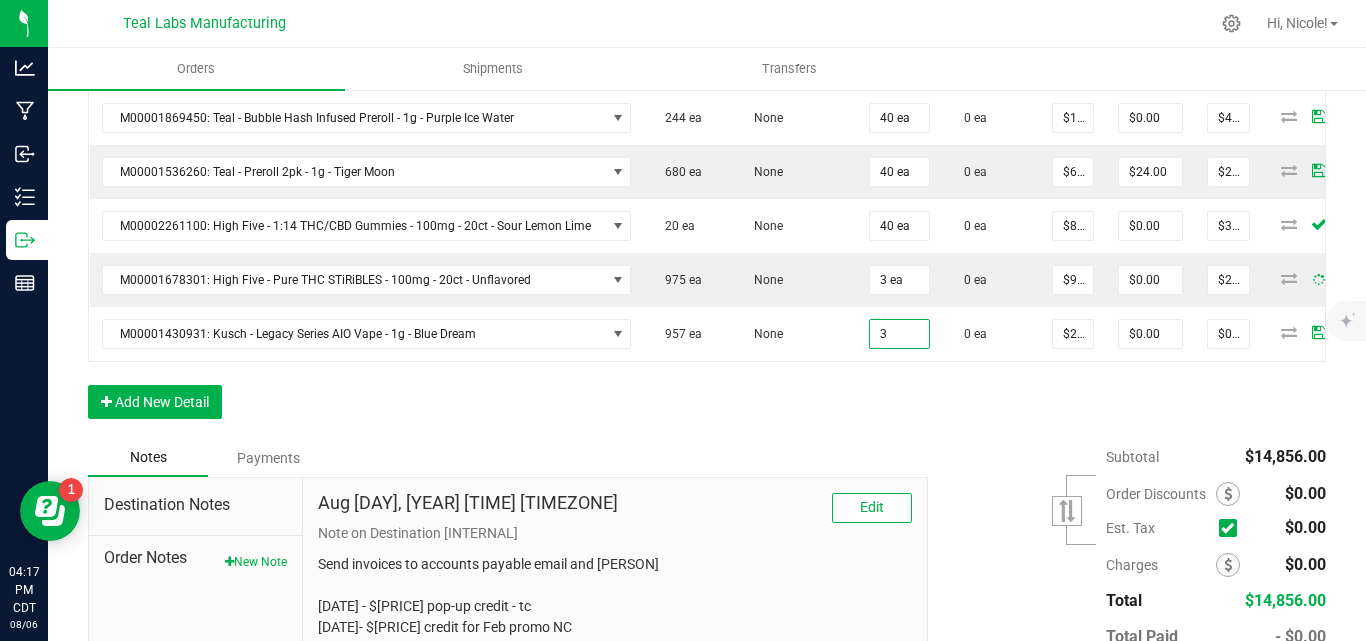 click on "Order Details Print All Labels Item  Sellable  Strain Qty Ordered Qty Allocated Unit Price Line Discount Total Actions M00001140547: High Five - 1:1 THC/CBN Gummies - 100mg - 20ct - Sweet Dark Cherry  100 ea   None  40 ea  0 ea  $9.00000 $36.00 $324.00 M00001317325: High Five - 1:3 THC/CBG Gummies - 100mg - 20ct - Citrus Punch  1626 ea   None  40 ea  0 ea  $9.00000 $36.00 $324.00 M00001140417: High Five - High Potency Gummies - 300mg - 20ct - Sour Watermelon  420 ea   None  40 ea  0 ea  $17.50000 $70.00 $630.00 M00001088907: High Five - High Potency Gummies - 500mg - 20ct - Sour Green Apple  640 ea   None  40 ea  0 ea  $25.00000 $100.00 $900.00 M00001678401: High Five - High Potency STiRiBLES - 300mg - 20ct - Unflavored  1160 ea   None  20 ea  0 ea  $20.00000 $40.00 $360.00 M00001678501: High Five - High Potency STiRiBLES - 500mg - 20ct - Unflavored  360 ea   None  40 ea  0 ea  $27.50000 $110.00 $990.00  800 ea   None  40 ea  0 ea  $7.50000 $30.00 $270.00  1620 ea   None  3" at bounding box center [707, -490] 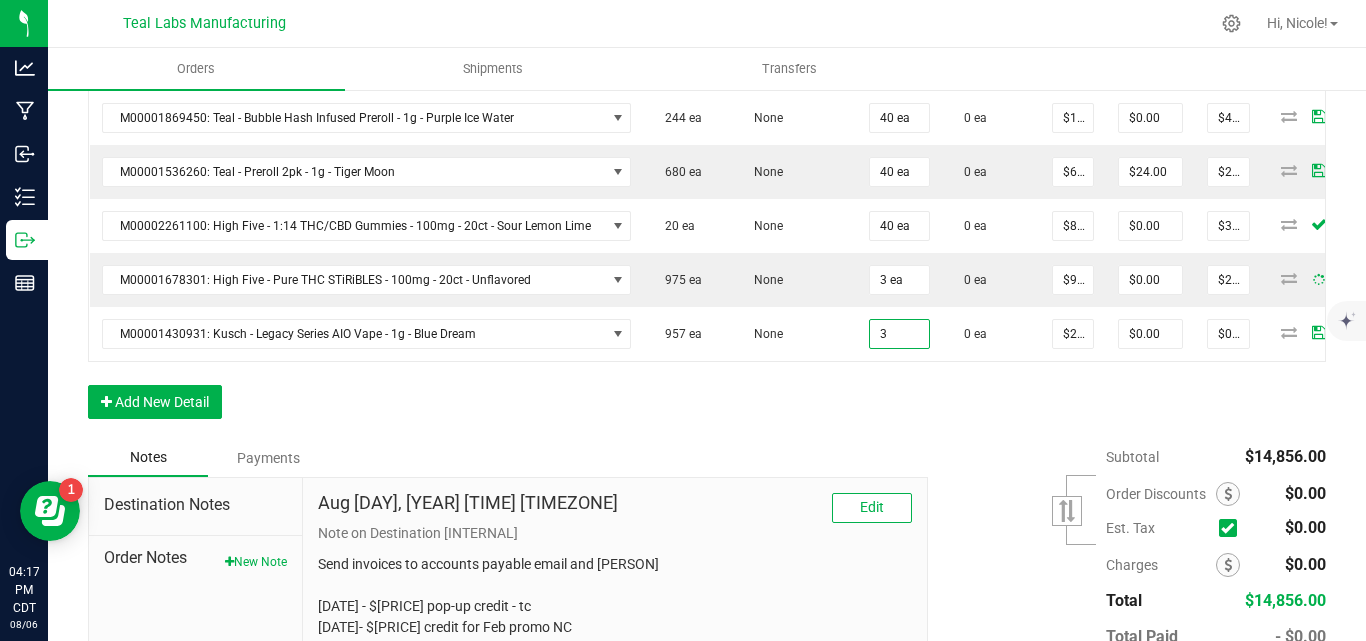 type on "3 ea" 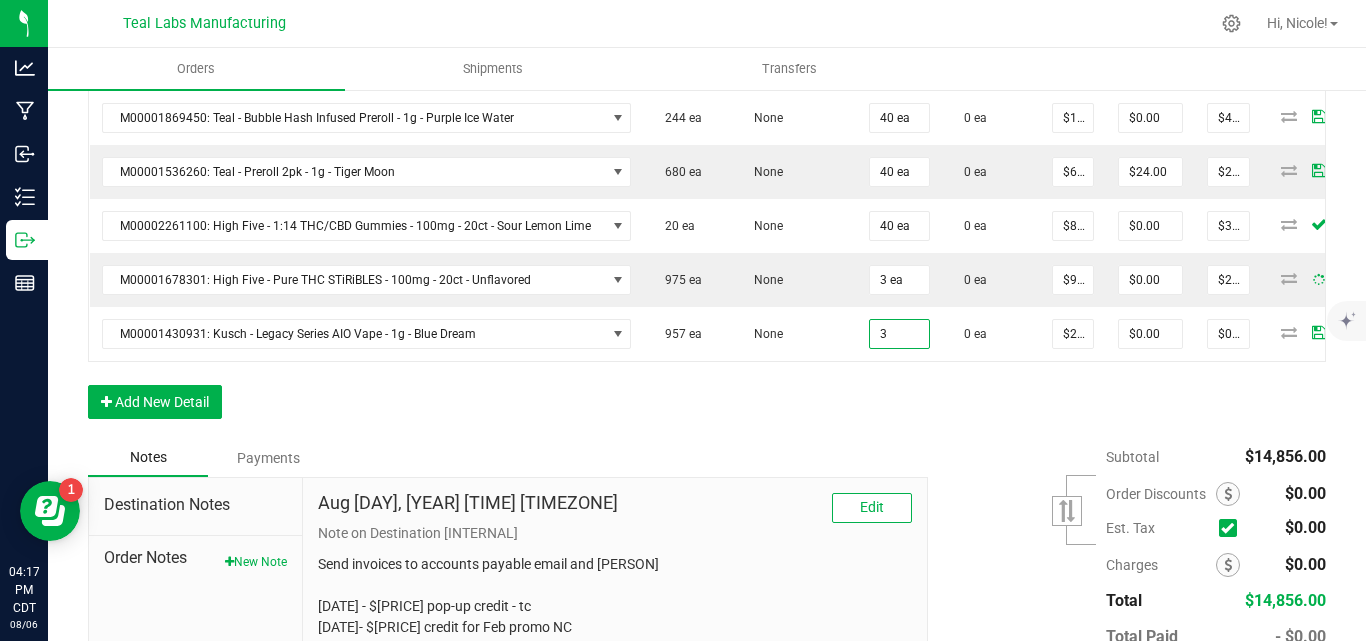 type on "$75.00" 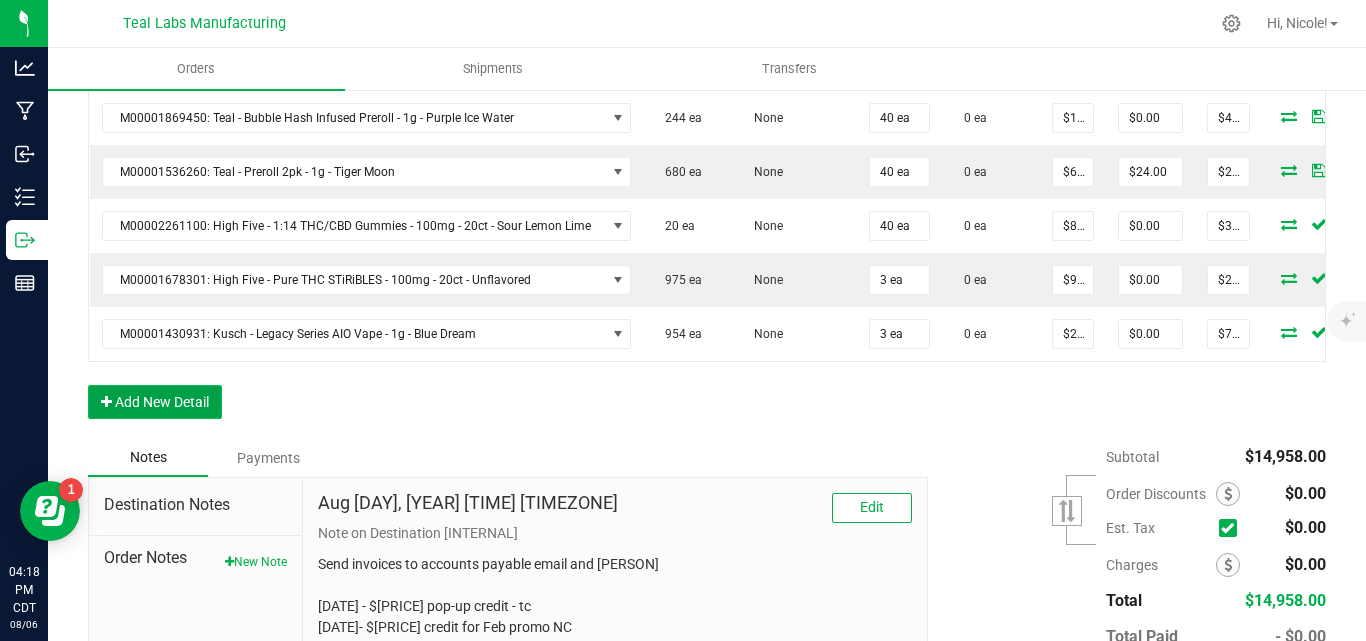click on "Add New Detail" at bounding box center [155, 402] 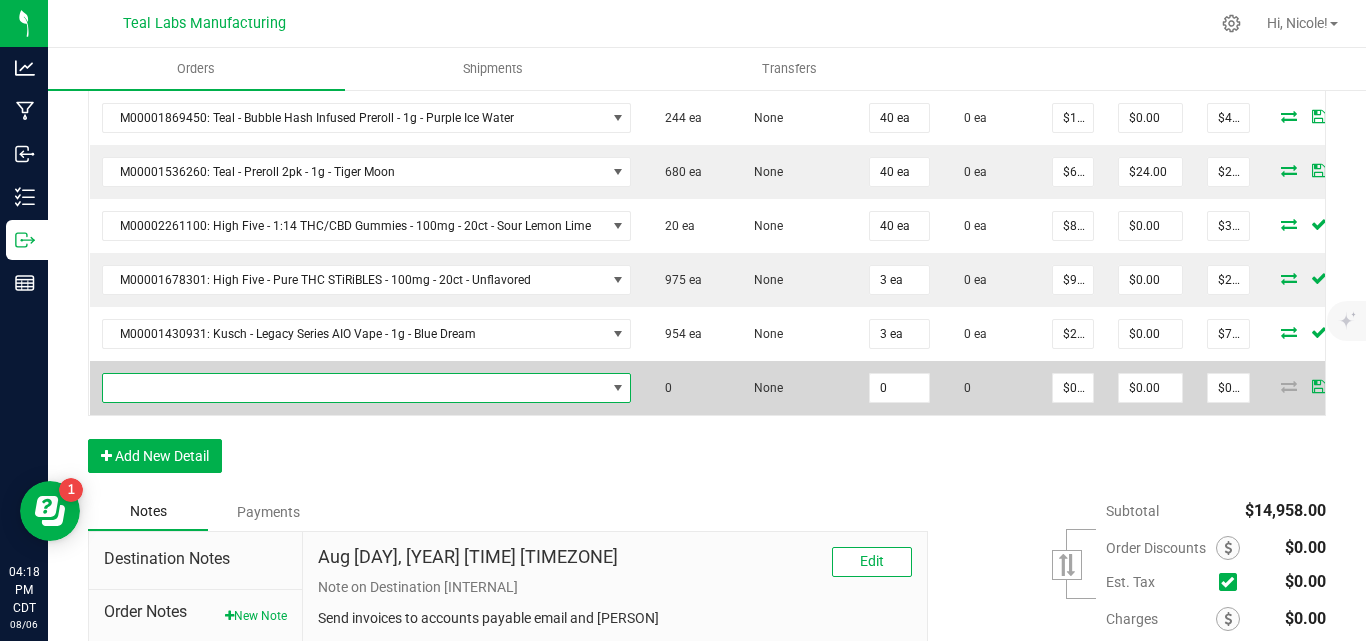 click at bounding box center (354, 388) 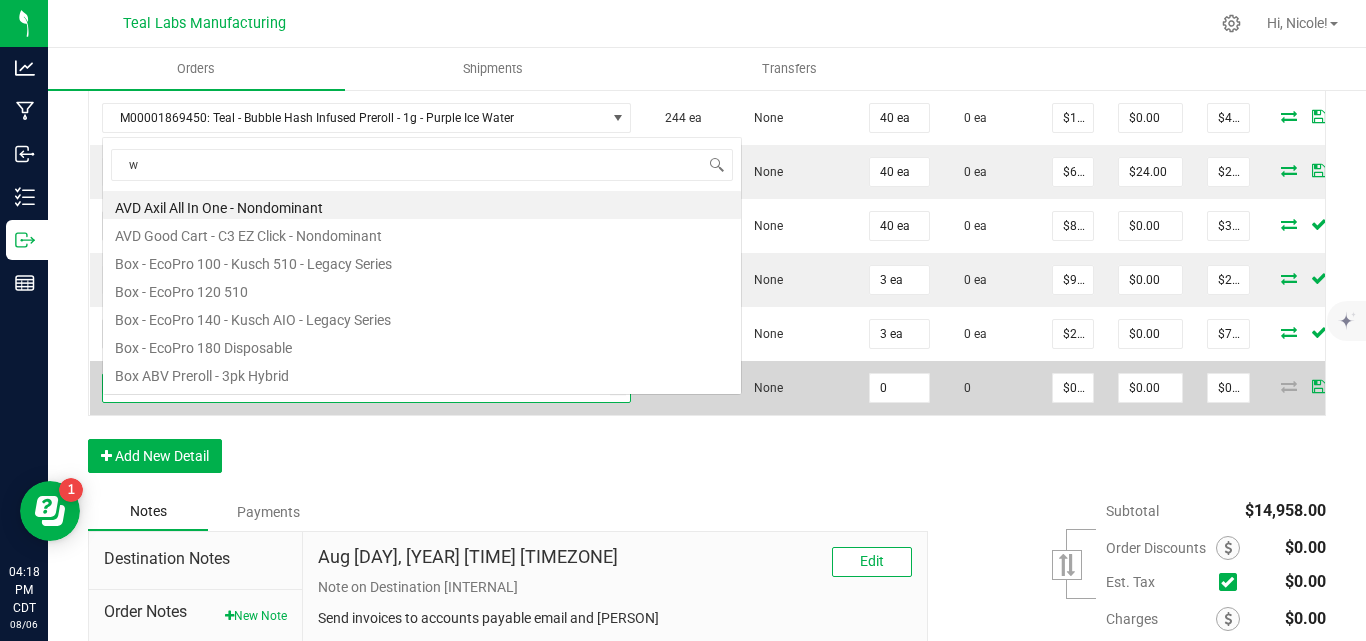 scroll, scrollTop: 35, scrollLeft: 0, axis: vertical 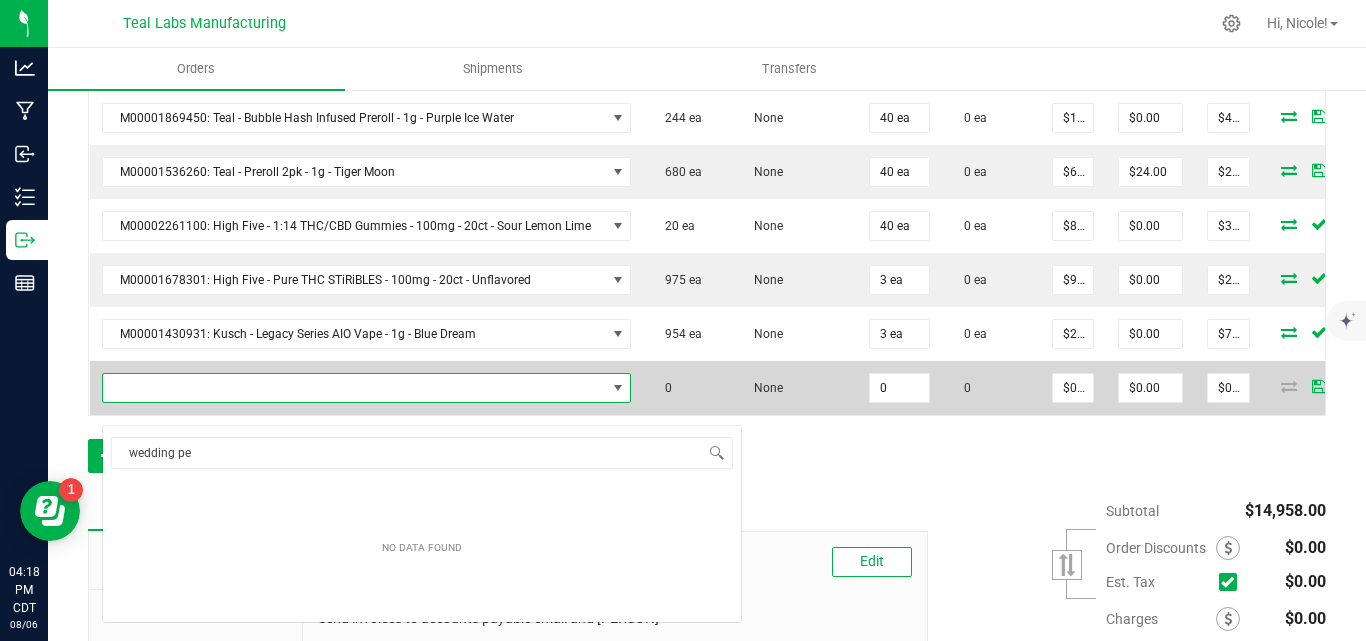 type on "wedding p" 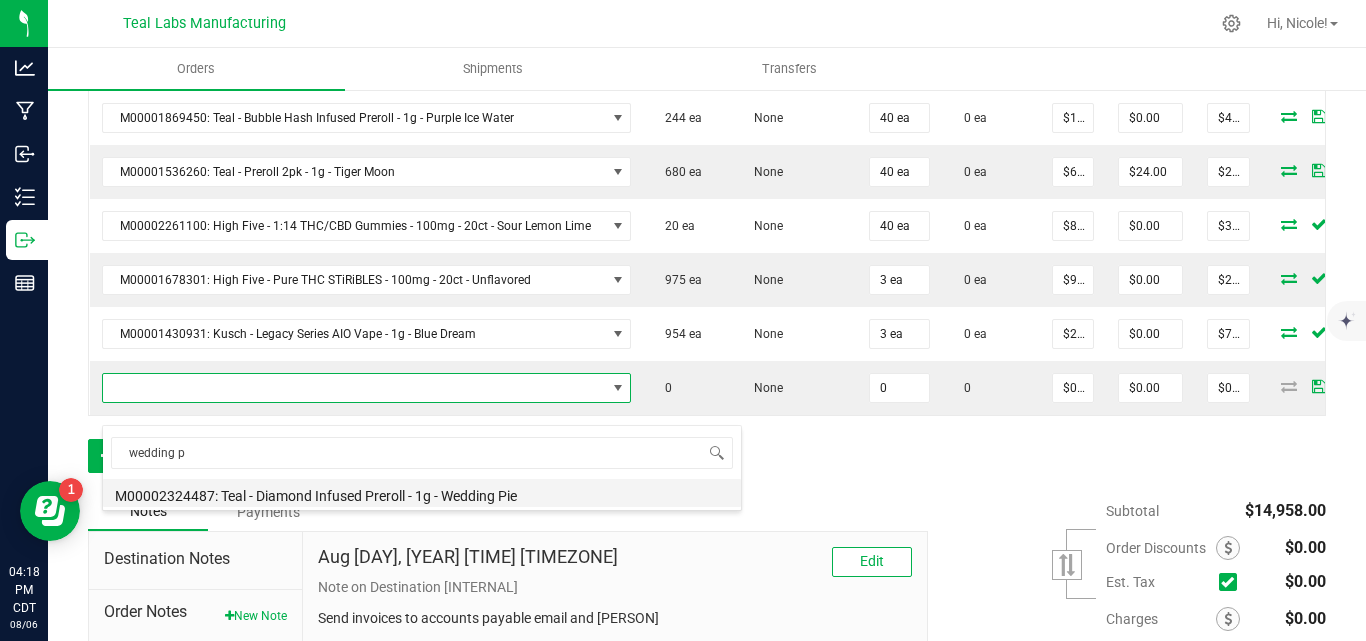 click on "M00002324487: Teal - Diamond Infused Preroll - 1g - Wedding Pie" at bounding box center [422, 493] 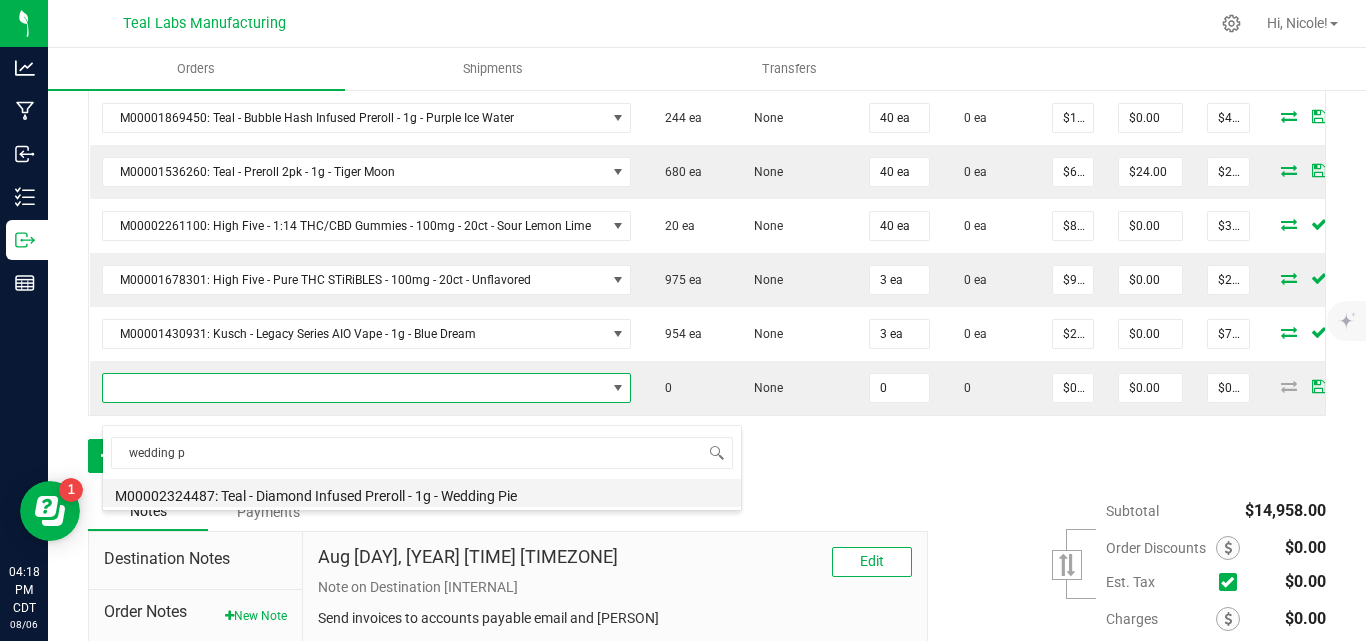 type on "0 ea" 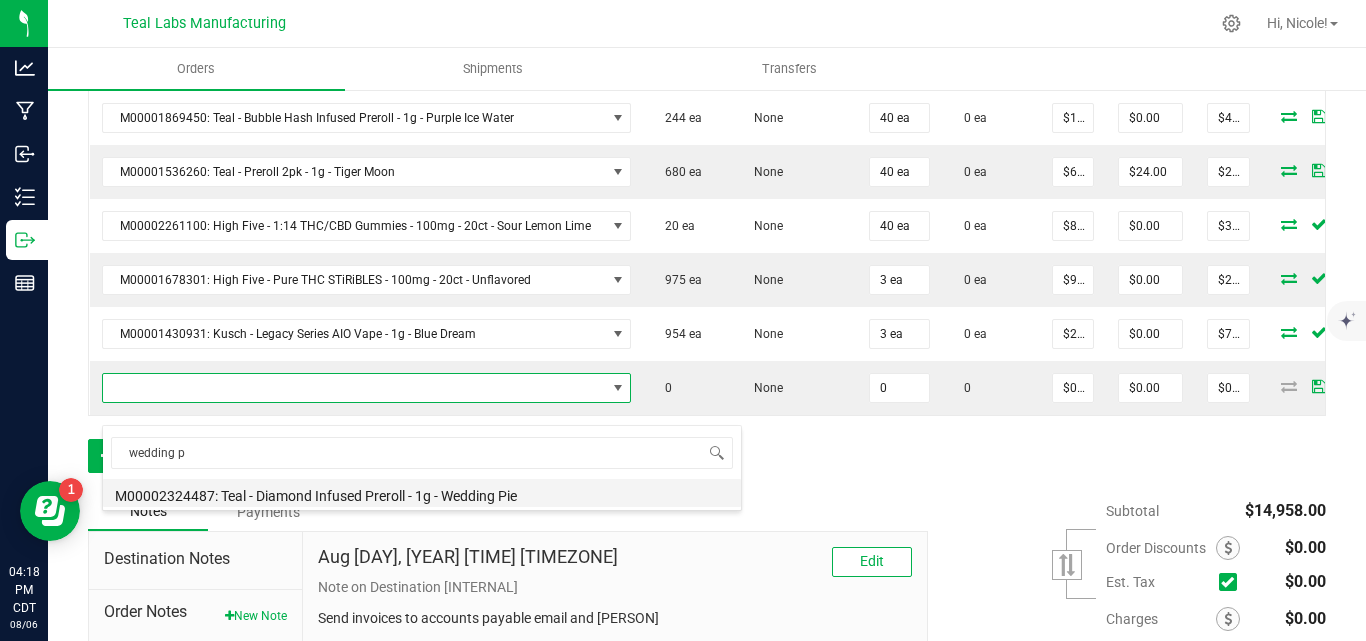type on "$10.00000" 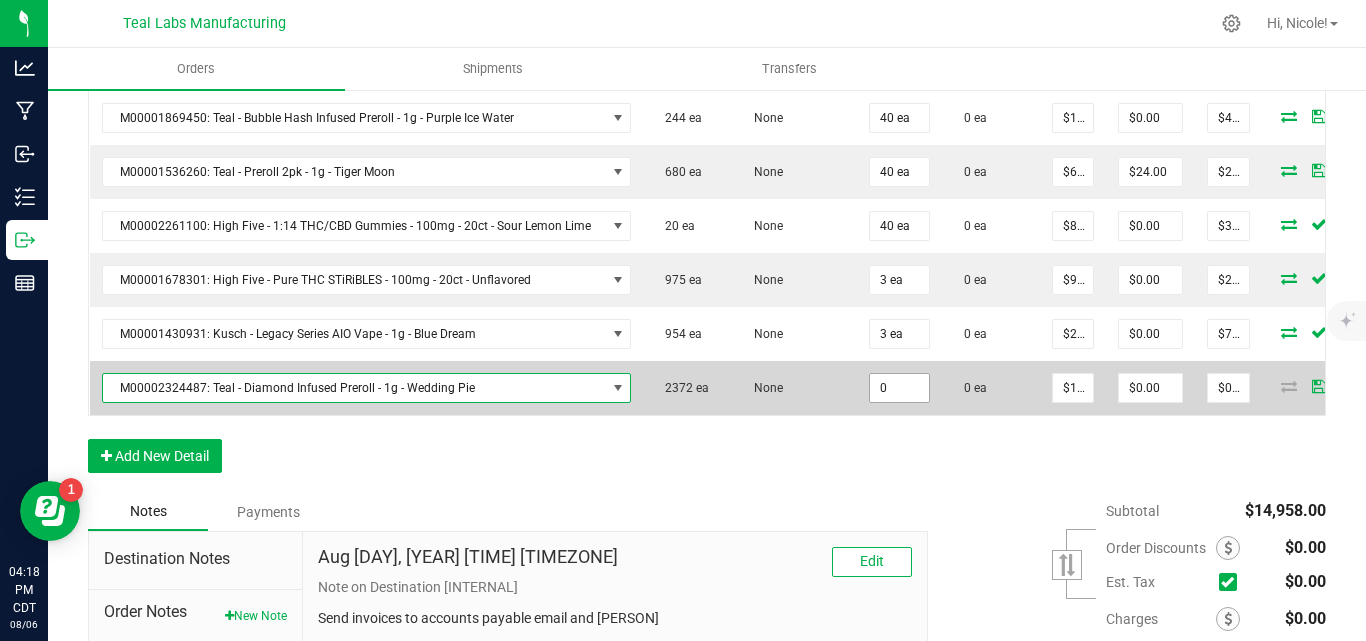 click on "0" at bounding box center [899, 388] 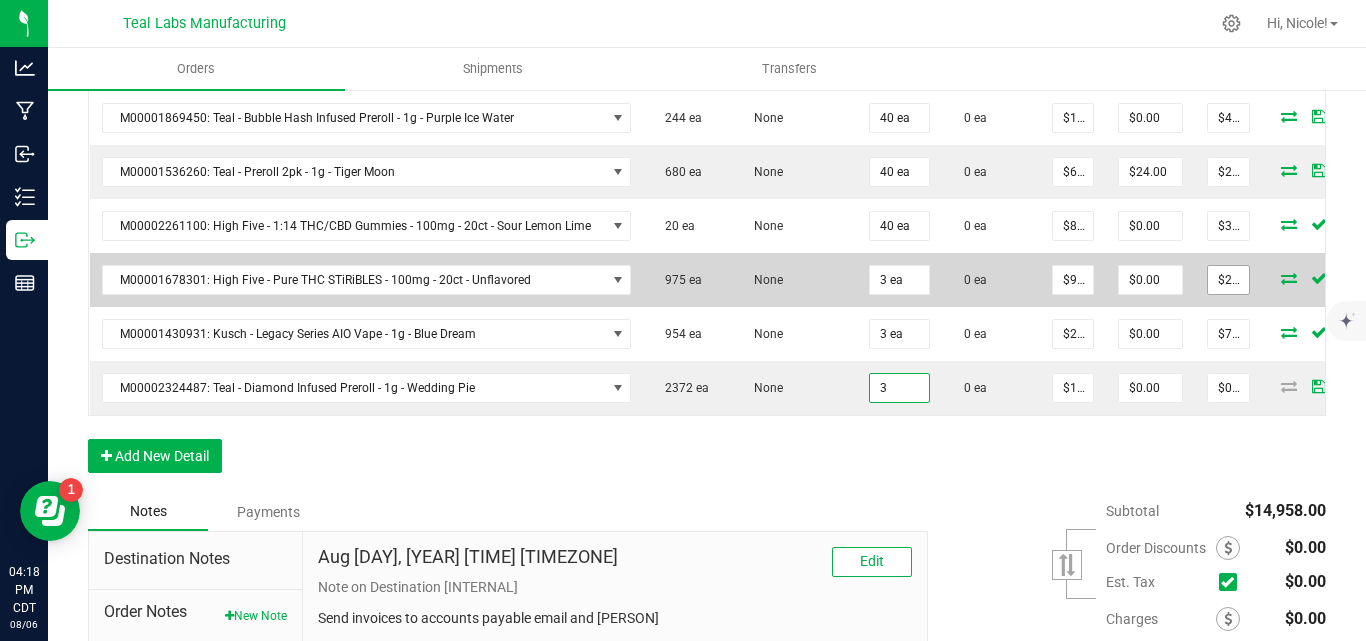 type on "3" 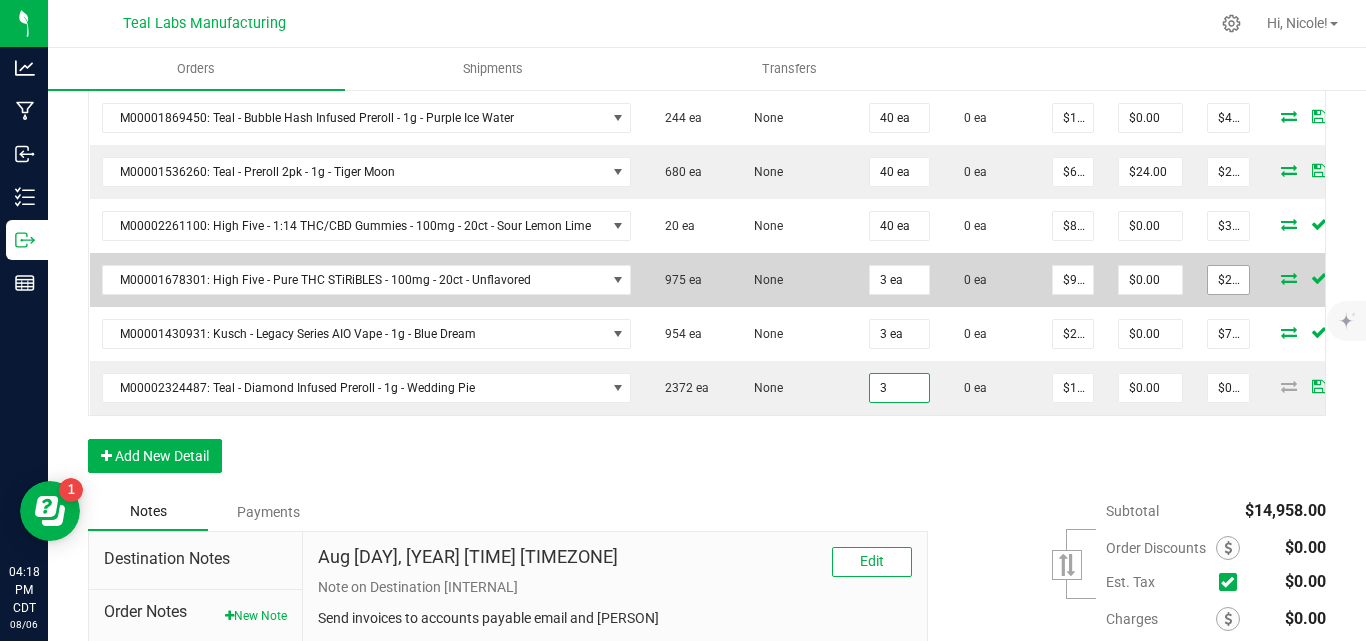 type on "27" 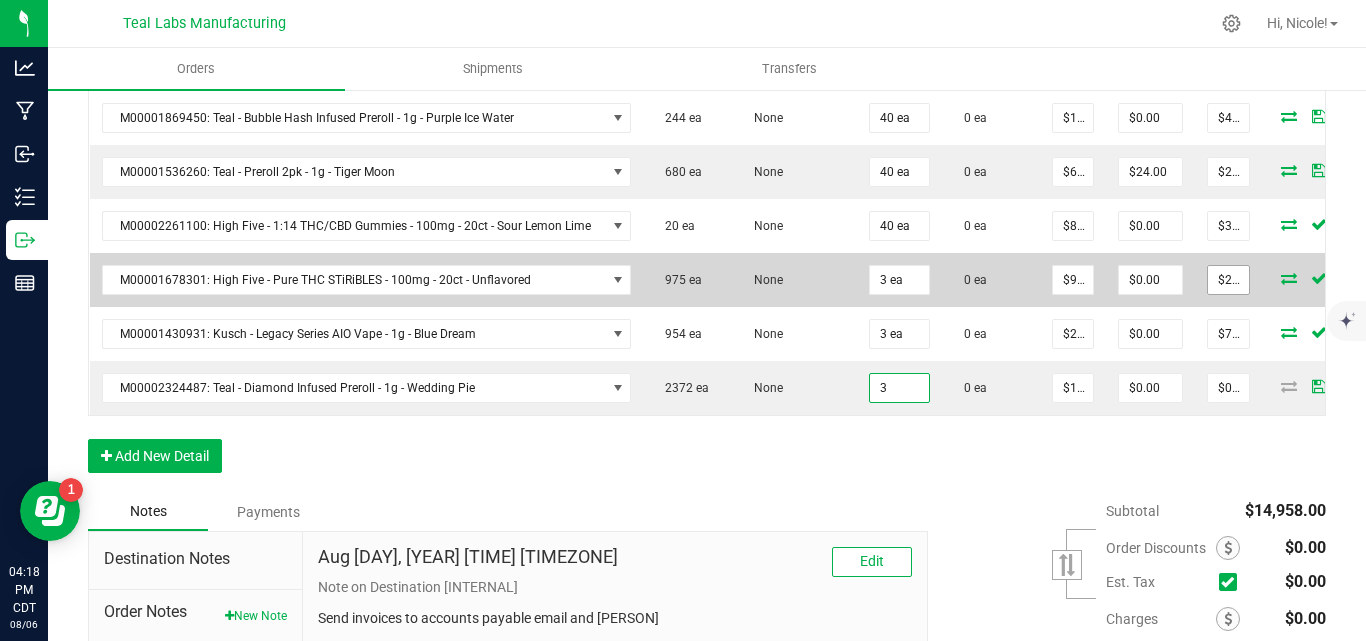 type on "3 ea" 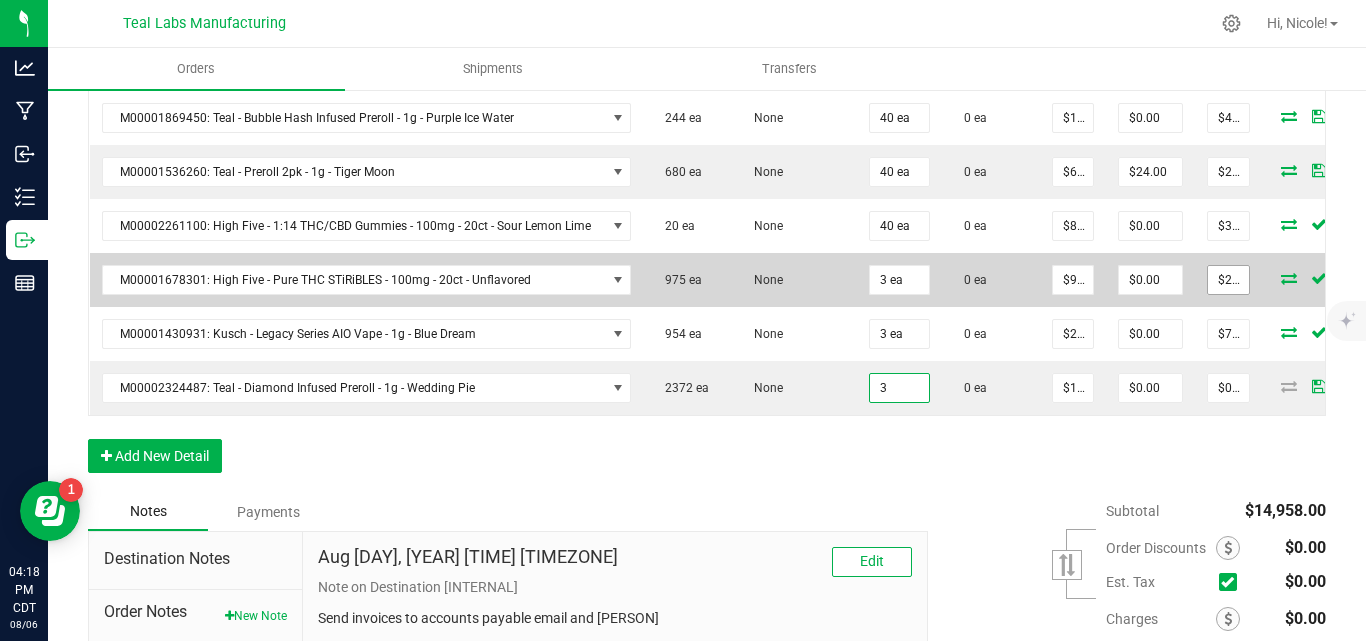 type on "$30.00" 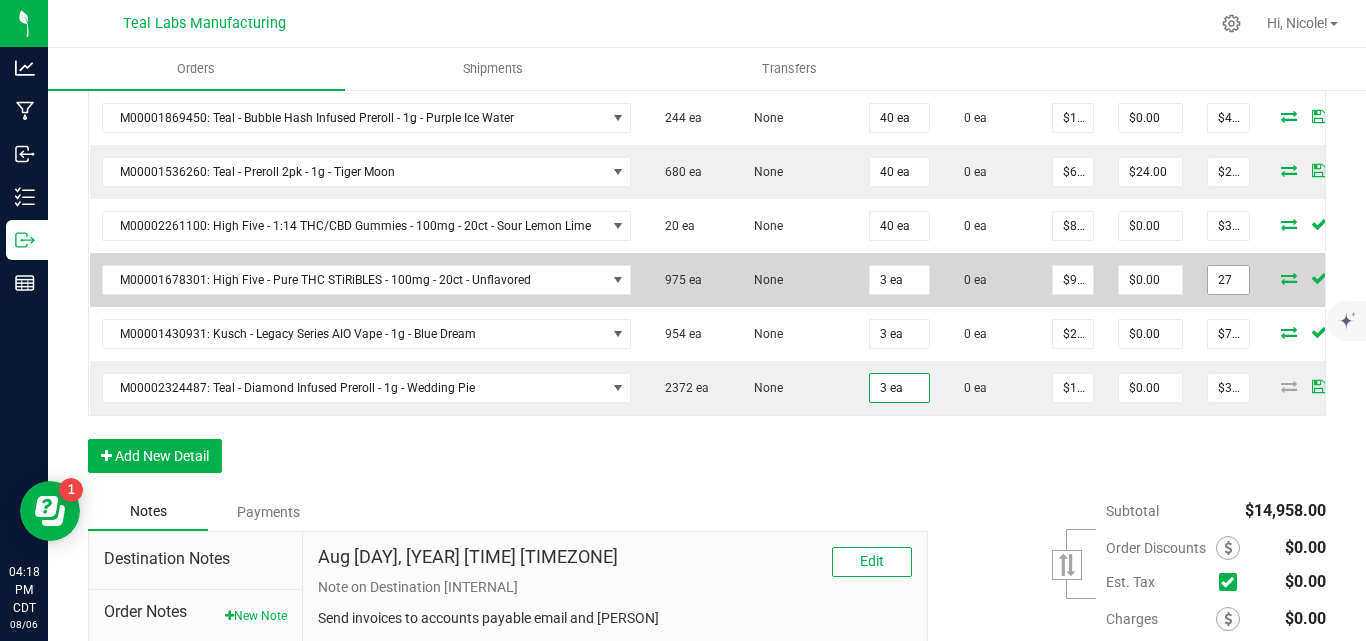 click on "27" at bounding box center [1228, 280] 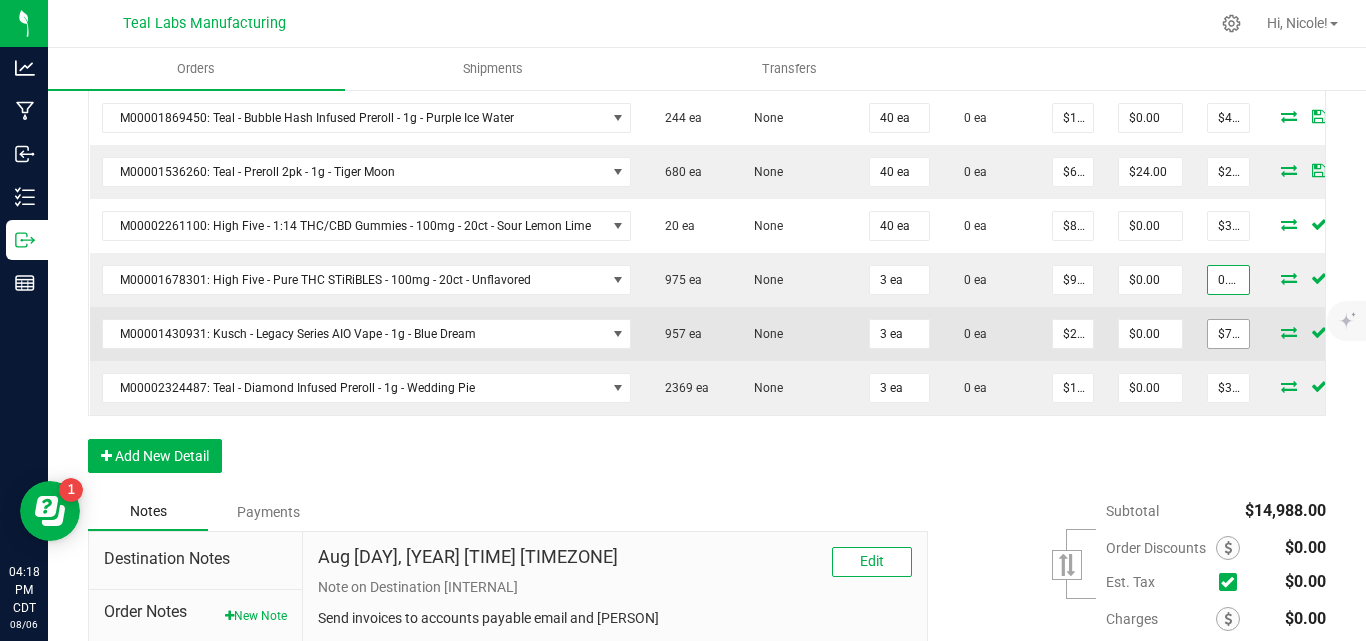 type on "0.03" 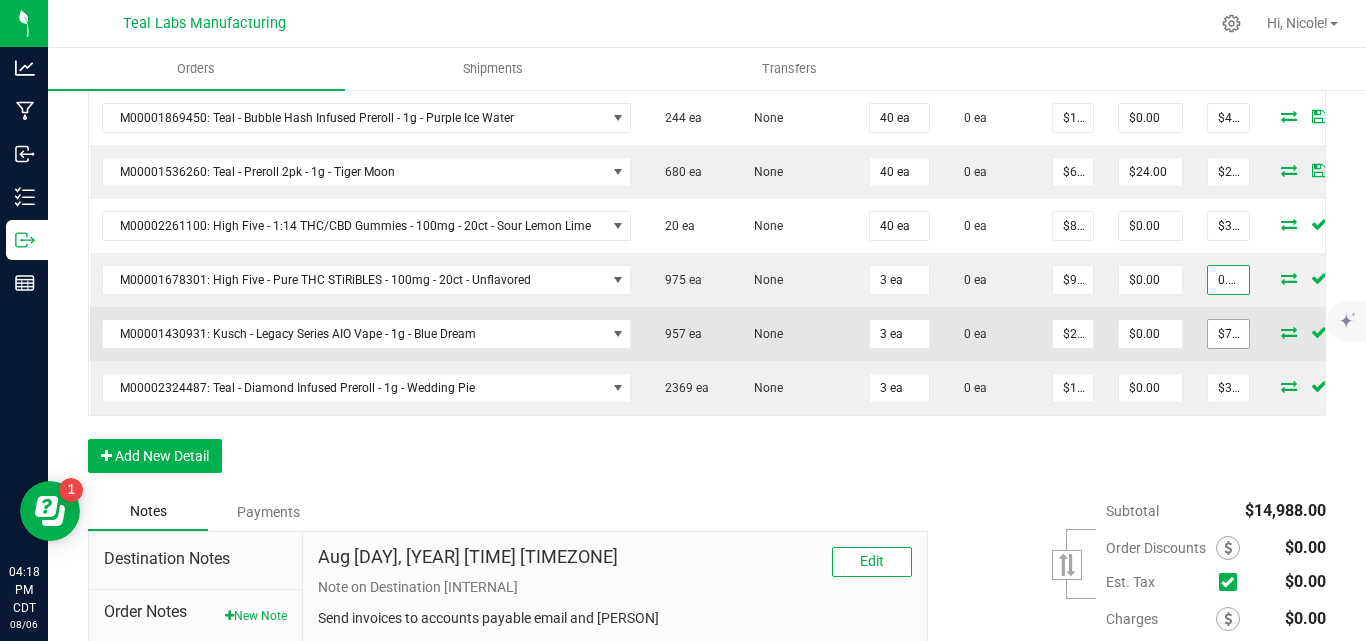 type on "$0.01000" 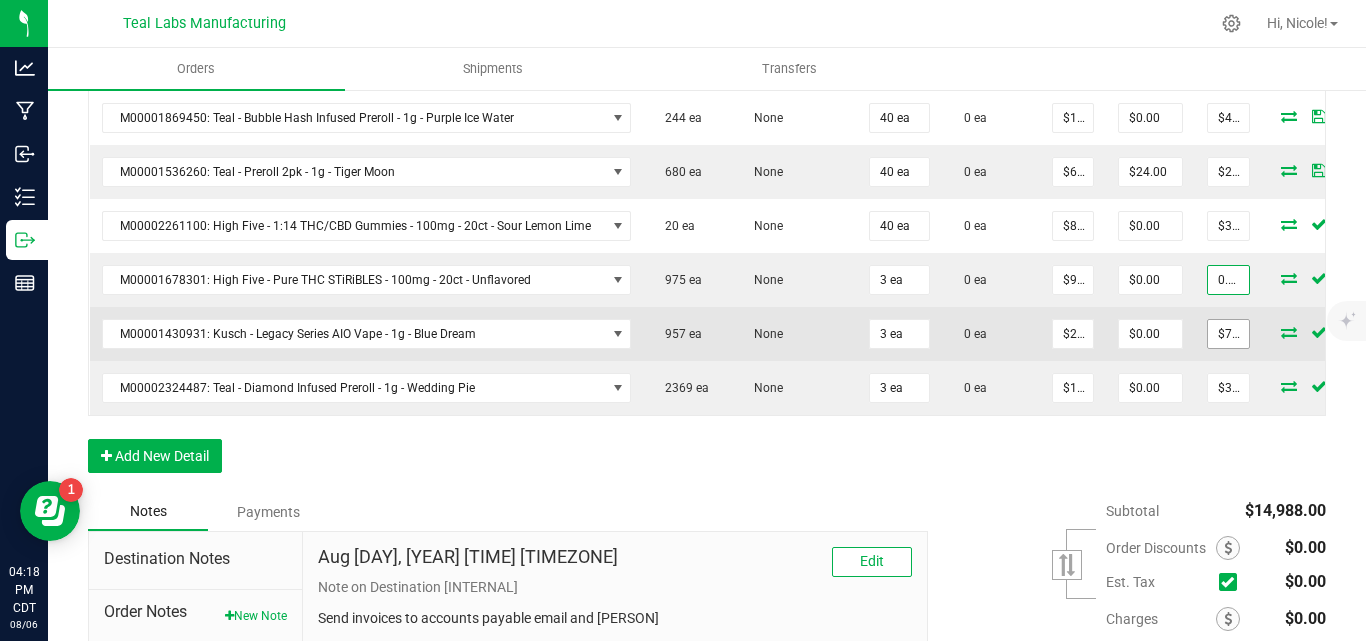 type on "$0.03" 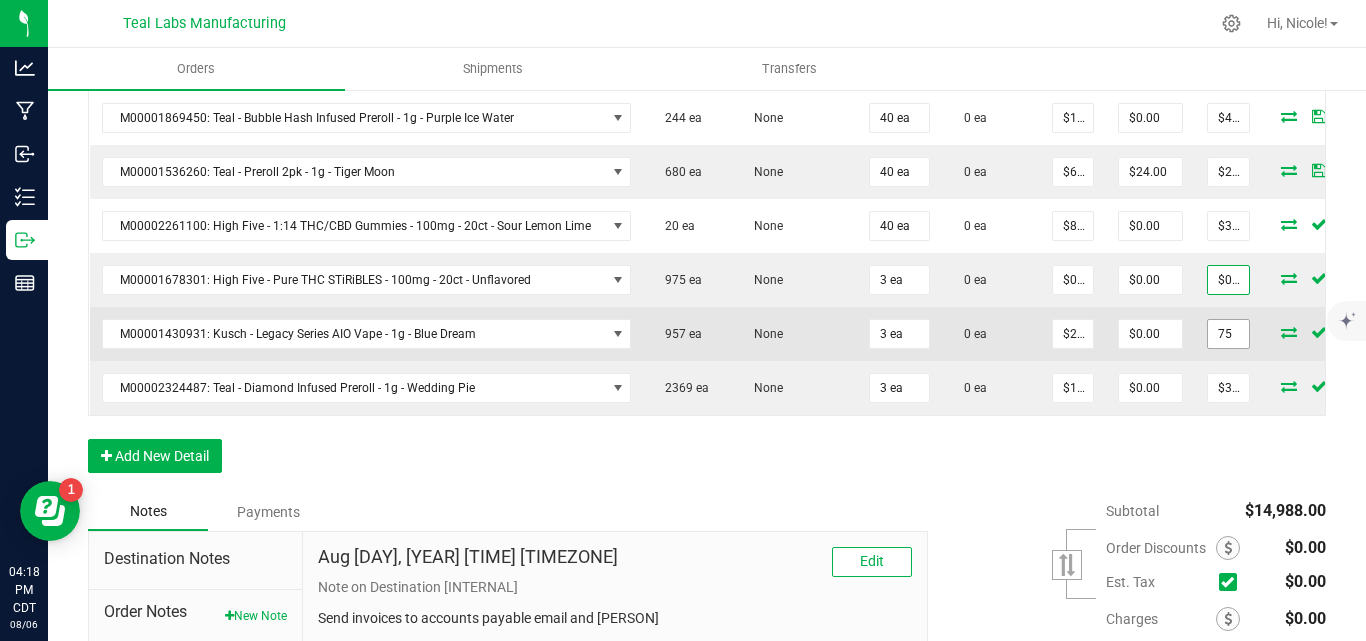 click on "75" at bounding box center (1228, 334) 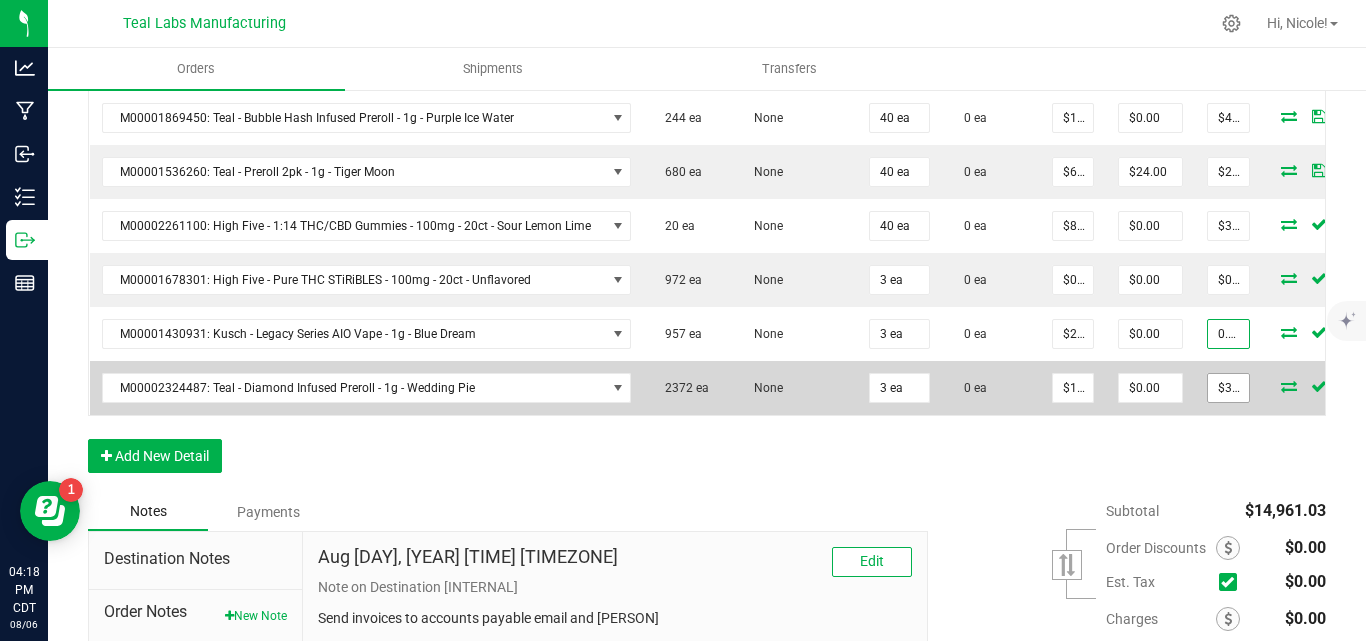 type on "0.03" 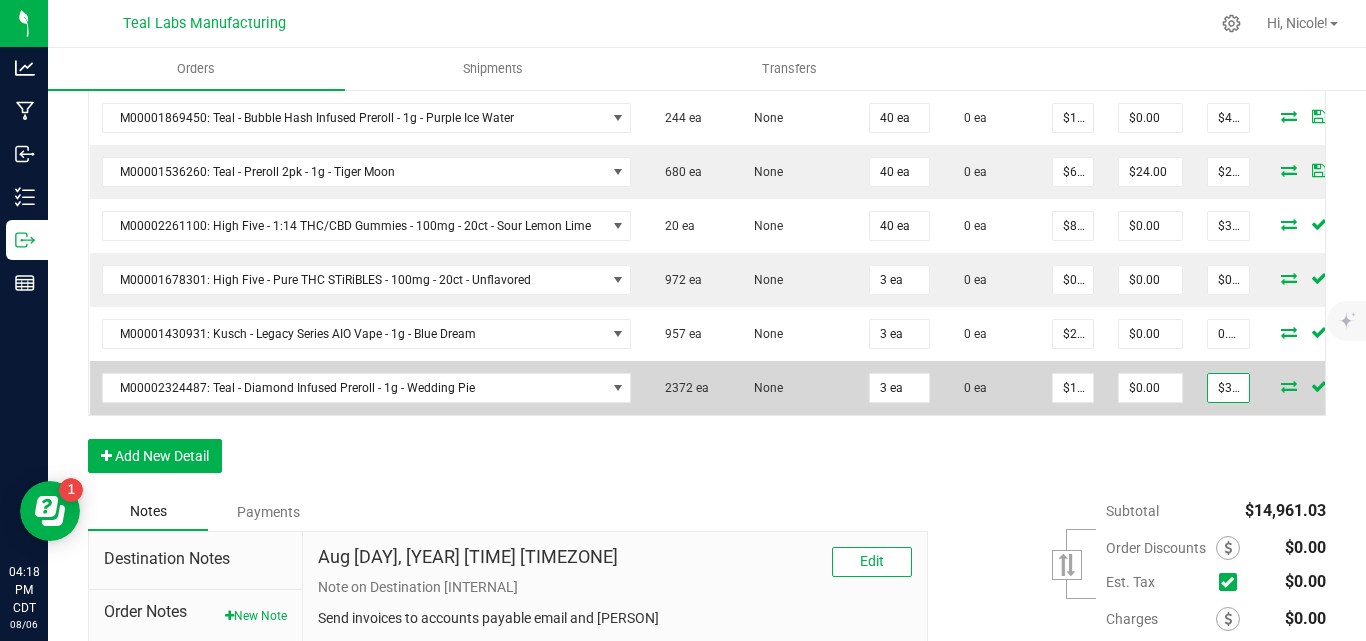 type on "$0.01000" 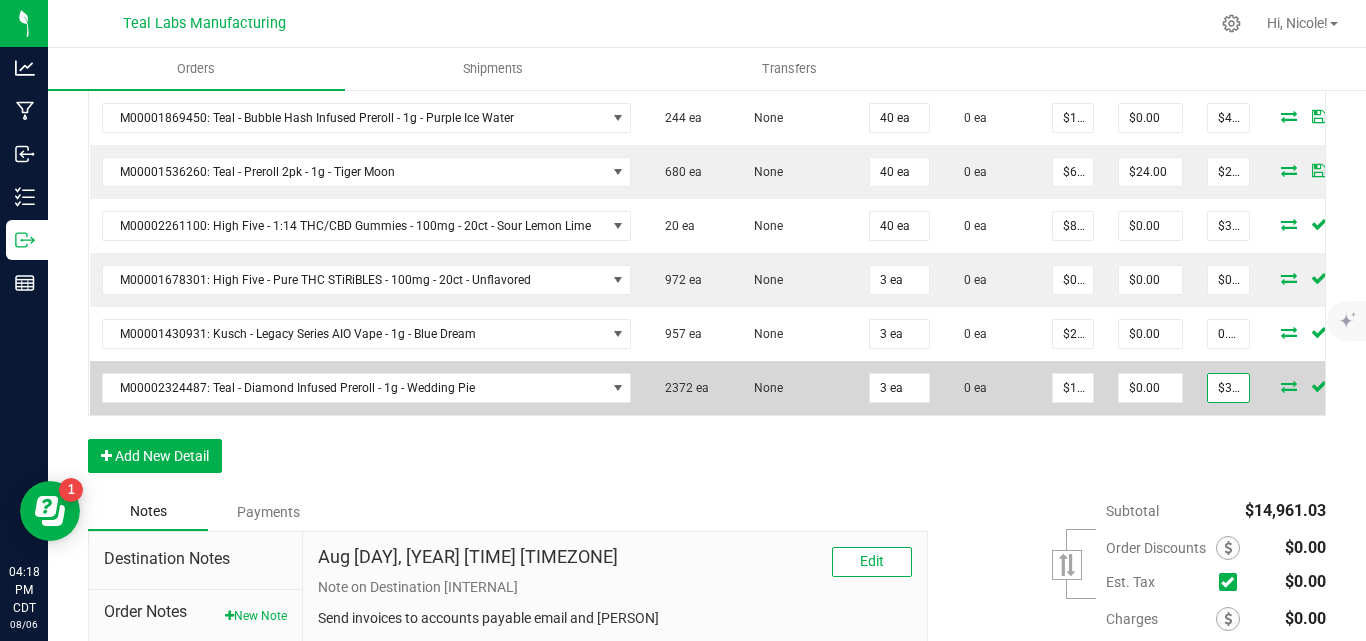type on "$0.03" 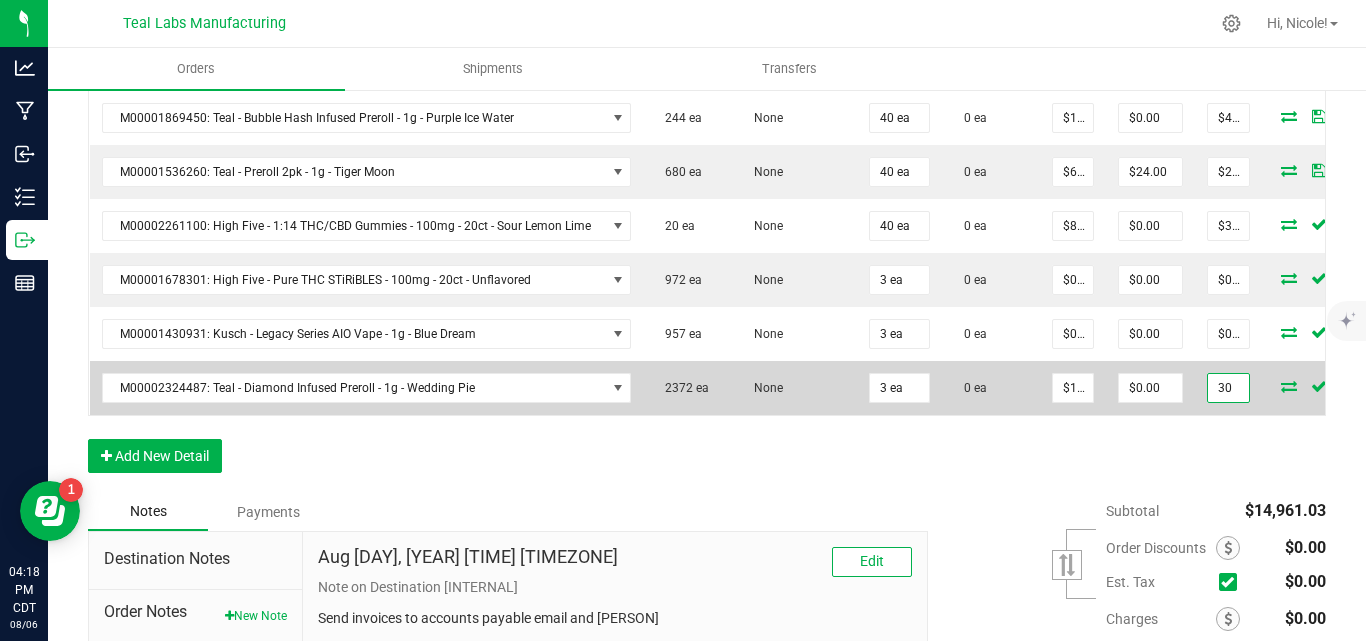 click on "30" at bounding box center (1228, 388) 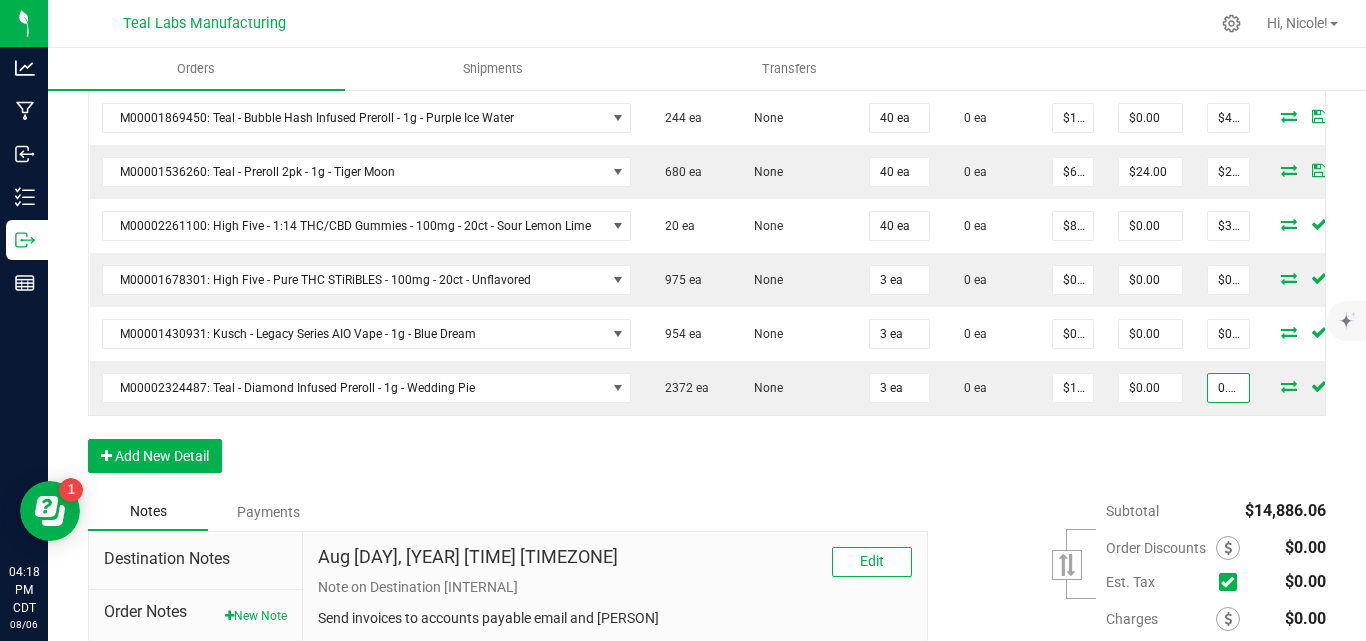 type on "0.03" 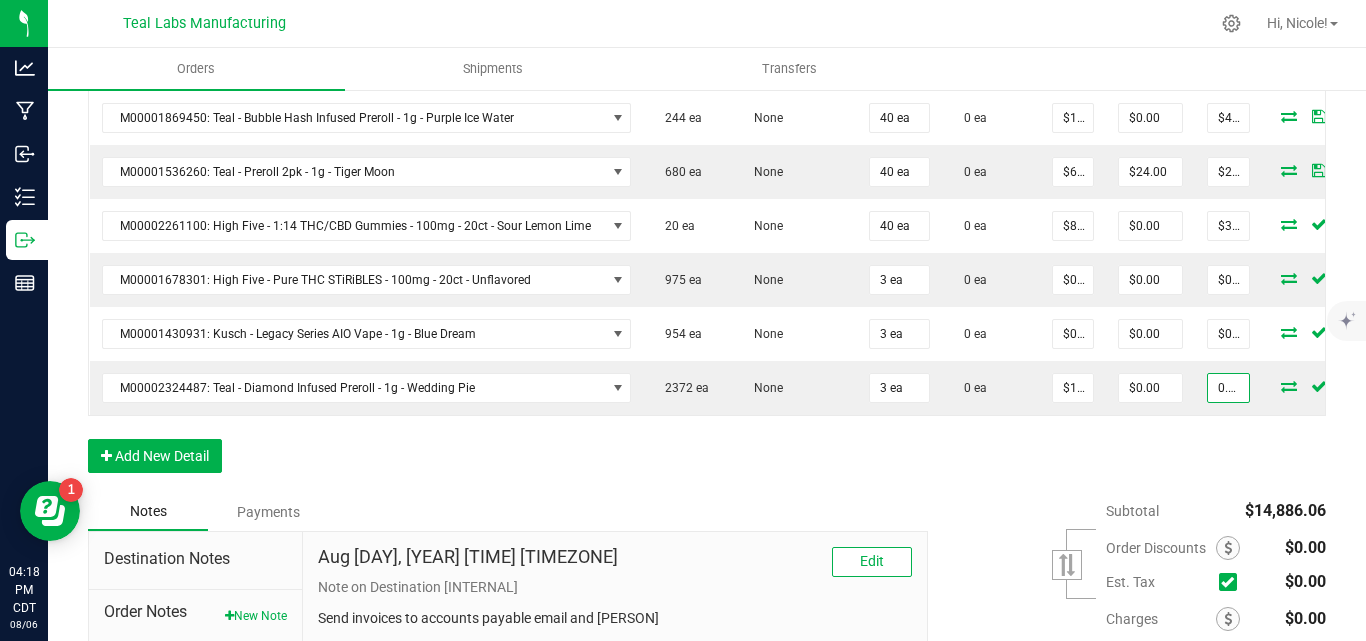 type on "$0.01000" 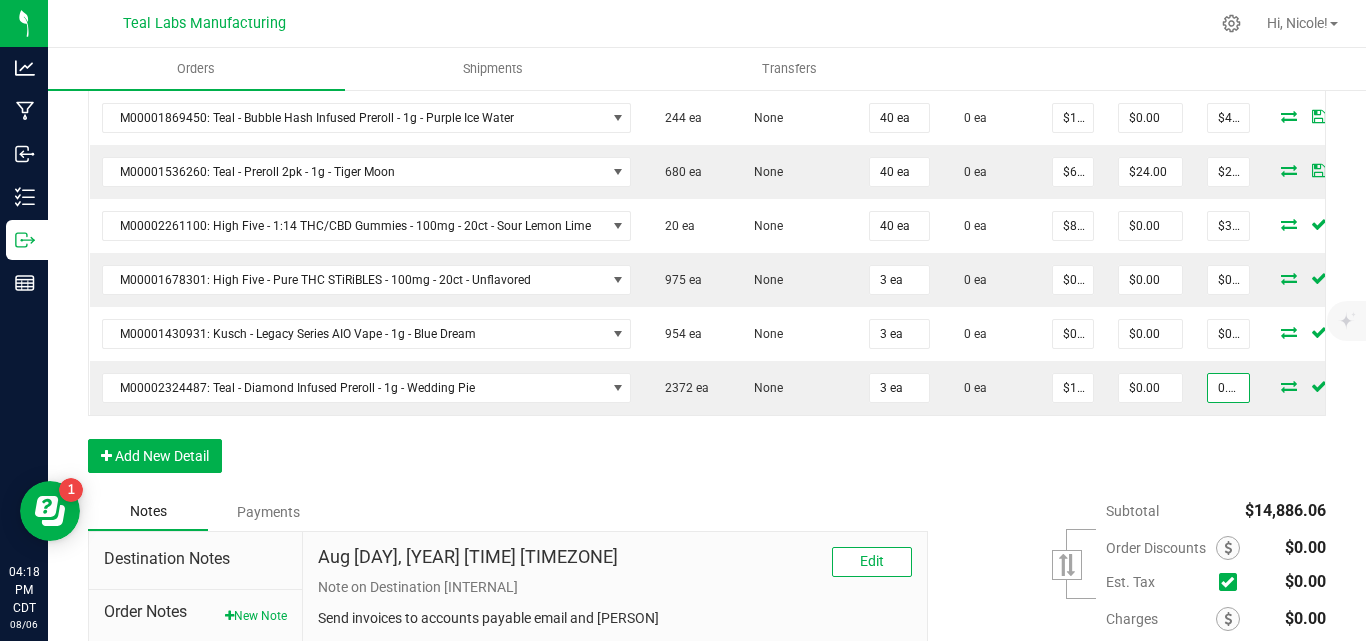 type on "$0.03" 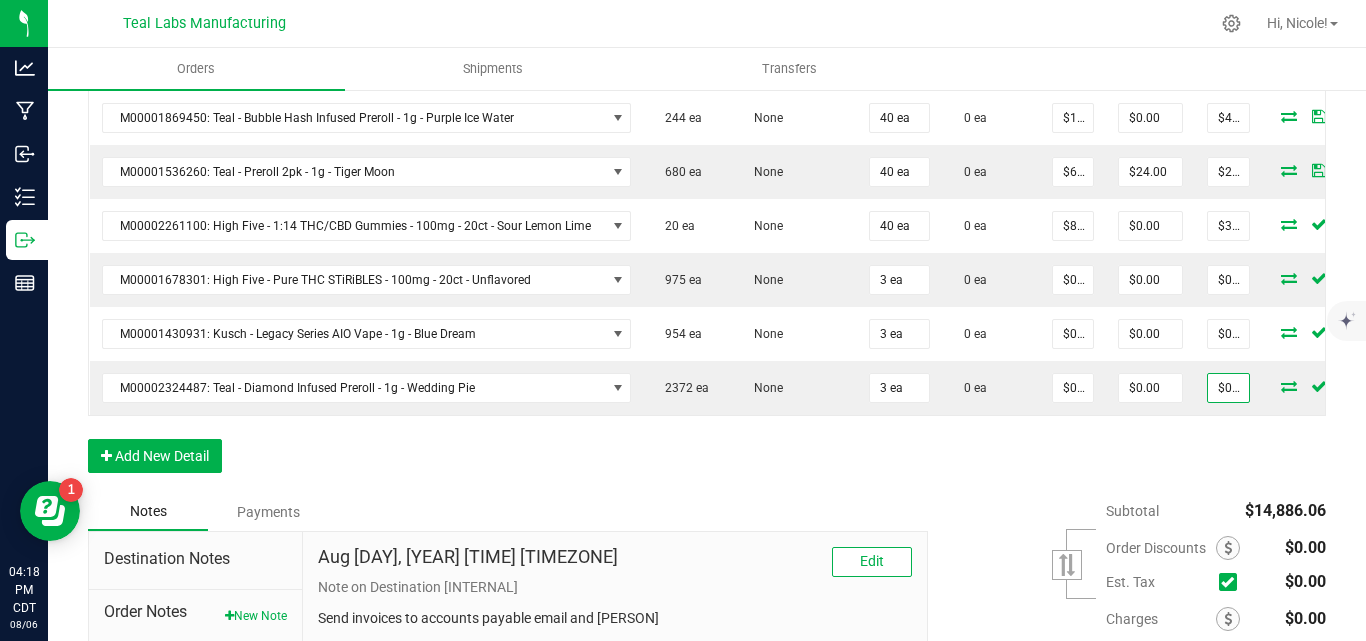 click on "Order Details Print All Labels Item  Sellable  Strain Qty Ordered Qty Allocated Unit Price Line Discount Total Actions M00001140547: High Five - 1:1 THC/CBN Gummies - 100mg - 20ct - Sweet Dark Cherry  100 ea   None  40 ea  0 ea  $9.00000 $36.00 $324.00 M00001317325: High Five - 1:3 THC/CBG Gummies - 100mg - 20ct - Citrus Punch  1626 ea   None  40 ea  0 ea  $9.00000 $36.00 $324.00 M00001140417: High Five - High Potency Gummies - 300mg - 20ct - Sour Watermelon  420 ea   None  40 ea  0 ea  $17.50000 $70.00 $630.00 M00001088907: High Five - High Potency Gummies - 500mg - 20ct - Sour Green Apple  640 ea   None  40 ea  0 ea  $25.00000 $100.00 $900.00 M00001678401: High Five - High Potency STiRiBLES - 300mg - 20ct - Unflavored  1160 ea   None  20 ea  0 ea  $20.00000 $40.00 $360.00 M00001678501: High Five - High Potency STiRiBLES - 500mg - 20ct - Unflavored  360 ea   None  40 ea  0 ea  $27.50000 $110.00 $990.00  800 ea   None  40 ea  0 ea  $7.50000 $30.00 $270.00  1620 ea   None" at bounding box center [707, -463] 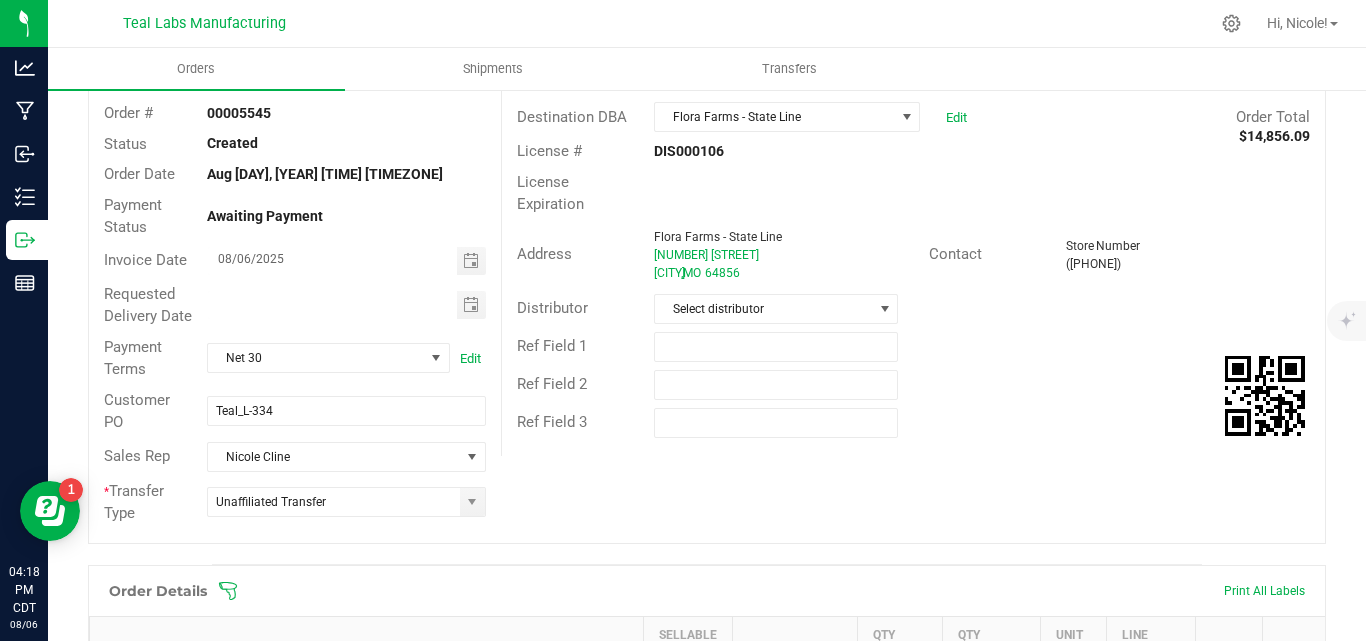 scroll, scrollTop: 0, scrollLeft: 0, axis: both 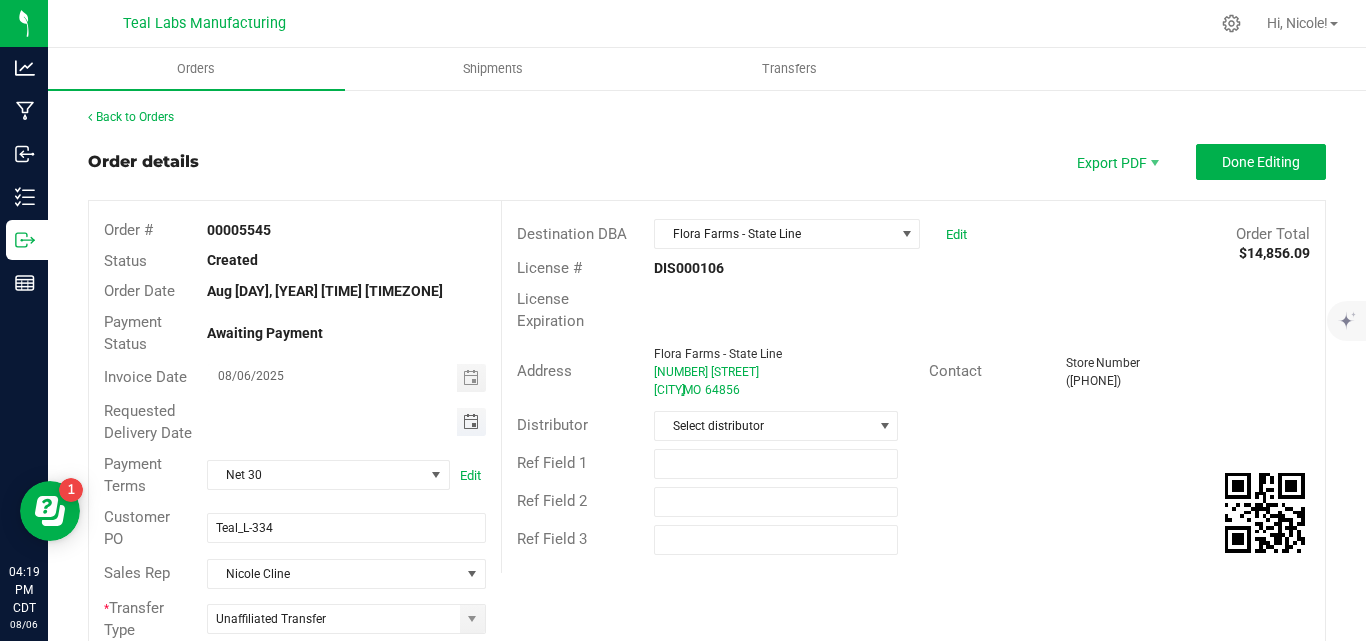 click at bounding box center (471, 422) 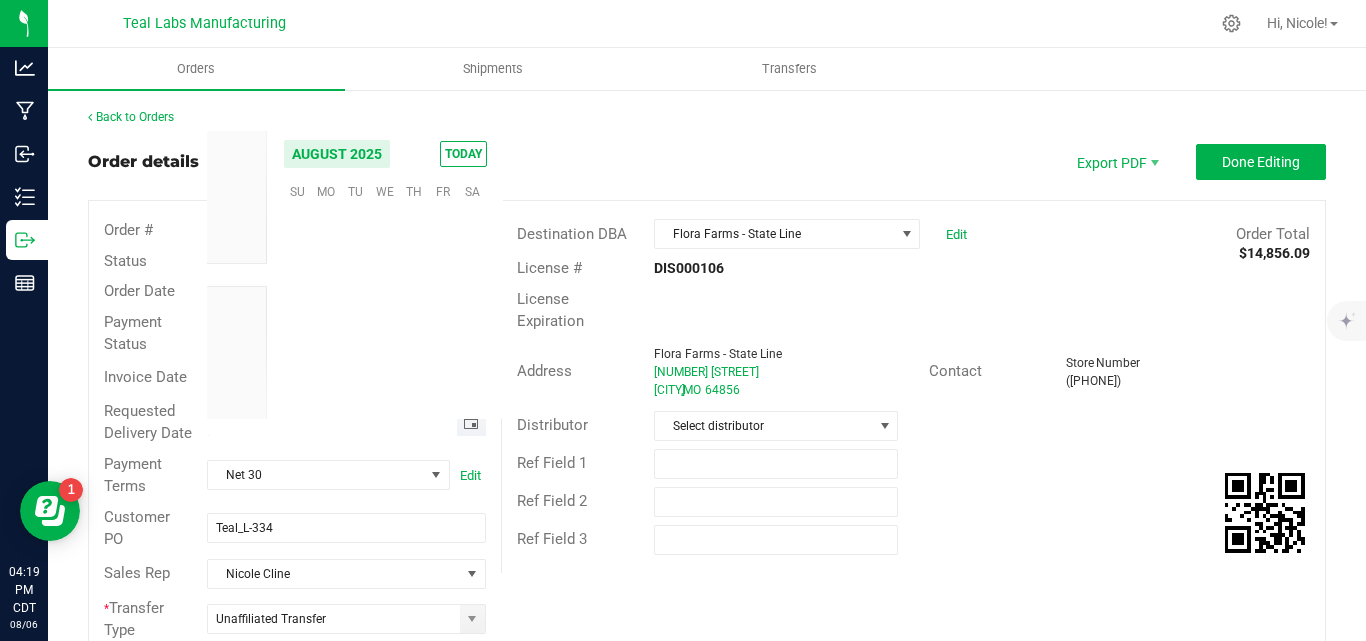 scroll, scrollTop: 36168, scrollLeft: 0, axis: vertical 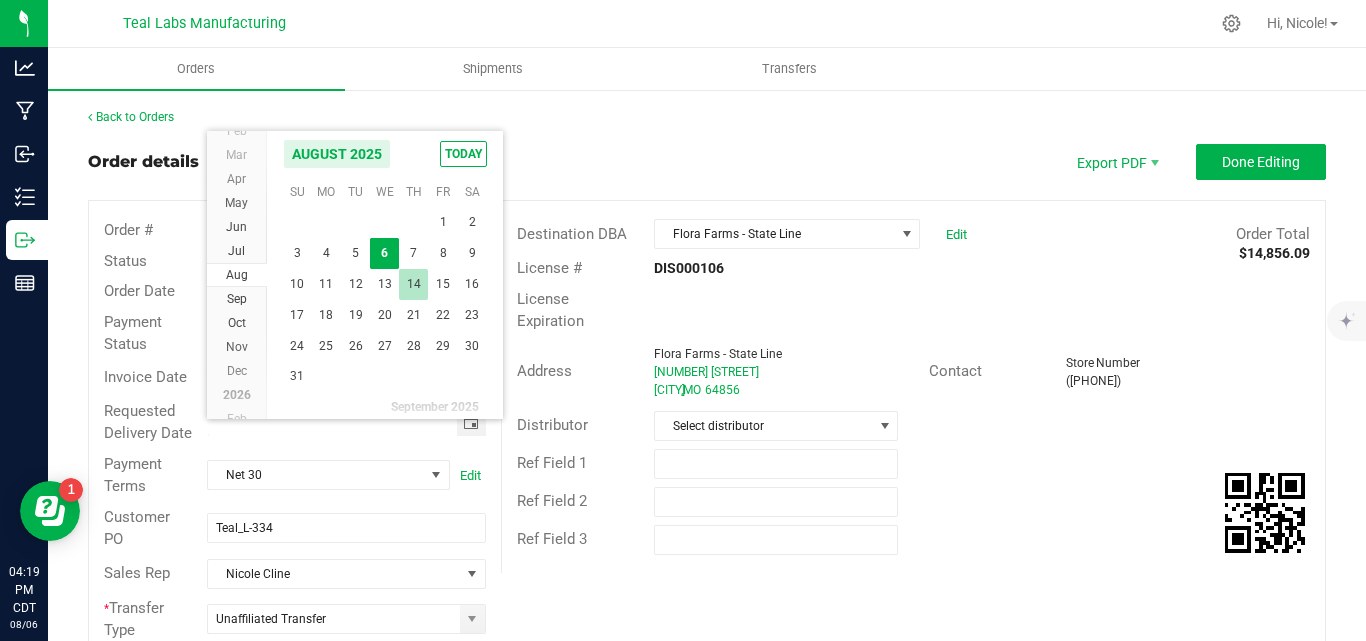 click on "14" at bounding box center [413, 284] 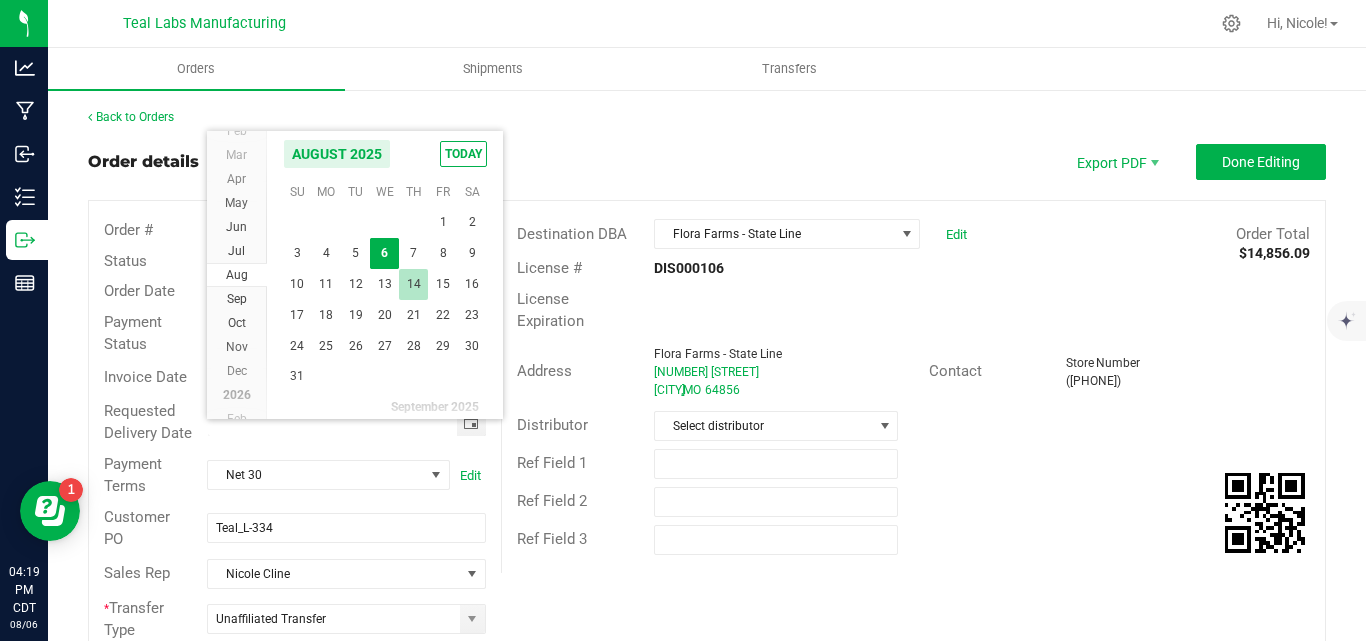 type on "08/14/2025" 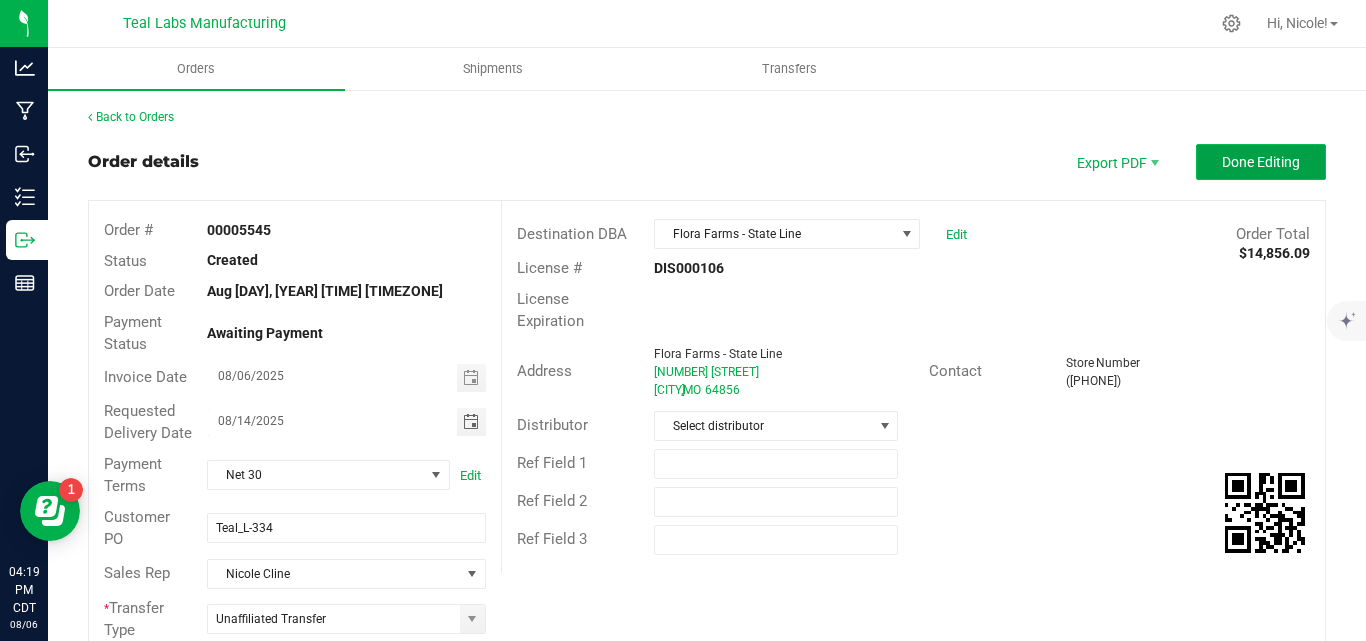 click on "Done Editing" at bounding box center (1261, 162) 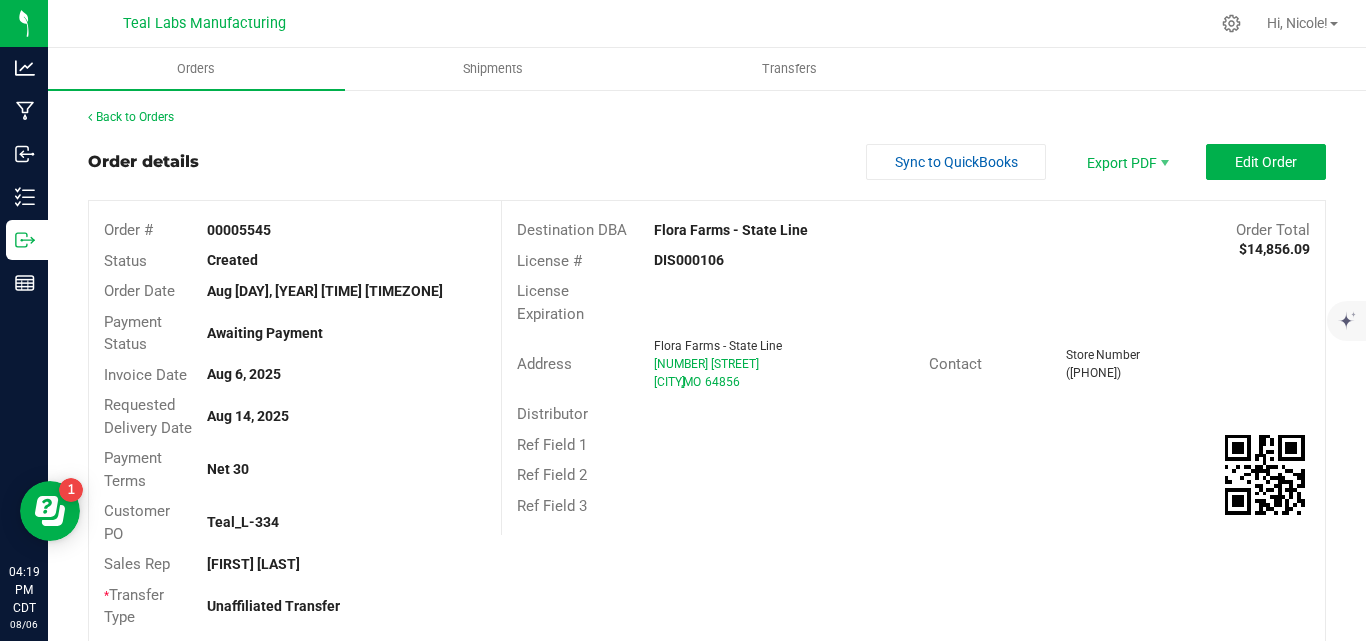 drag, startPoint x: 815, startPoint y: 234, endPoint x: 648, endPoint y: 223, distance: 167.36188 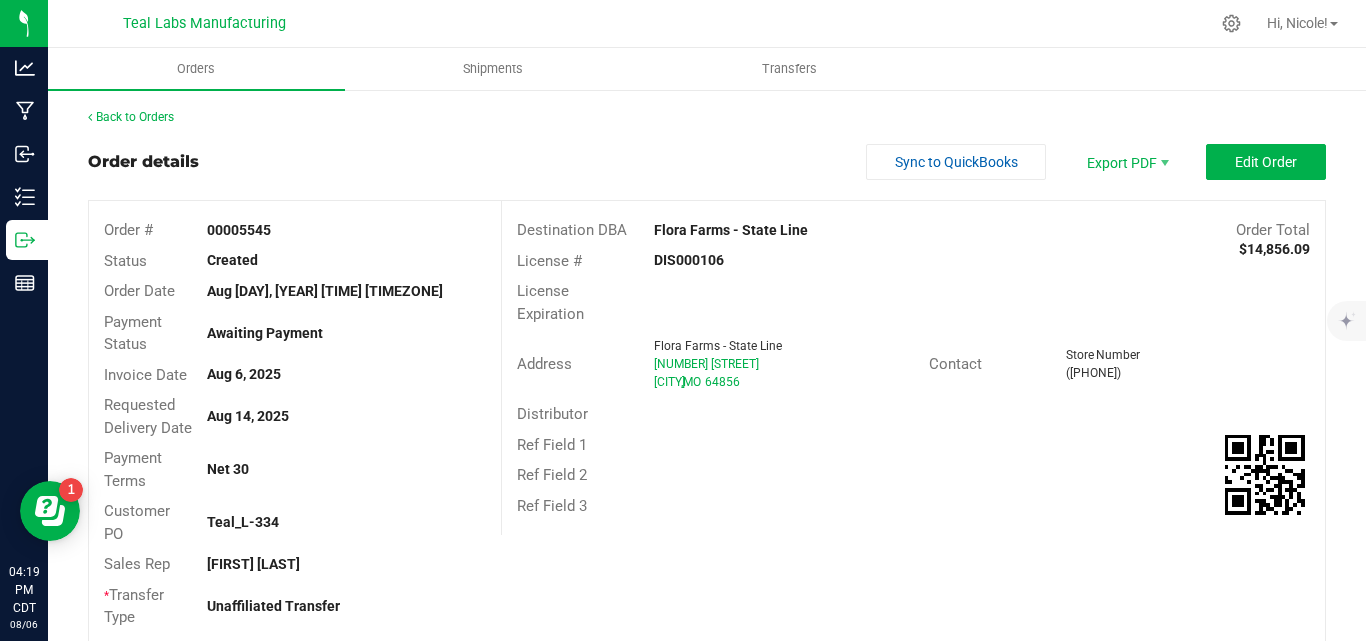 click on "Flora Farms - State Line" at bounding box center [810, 230] 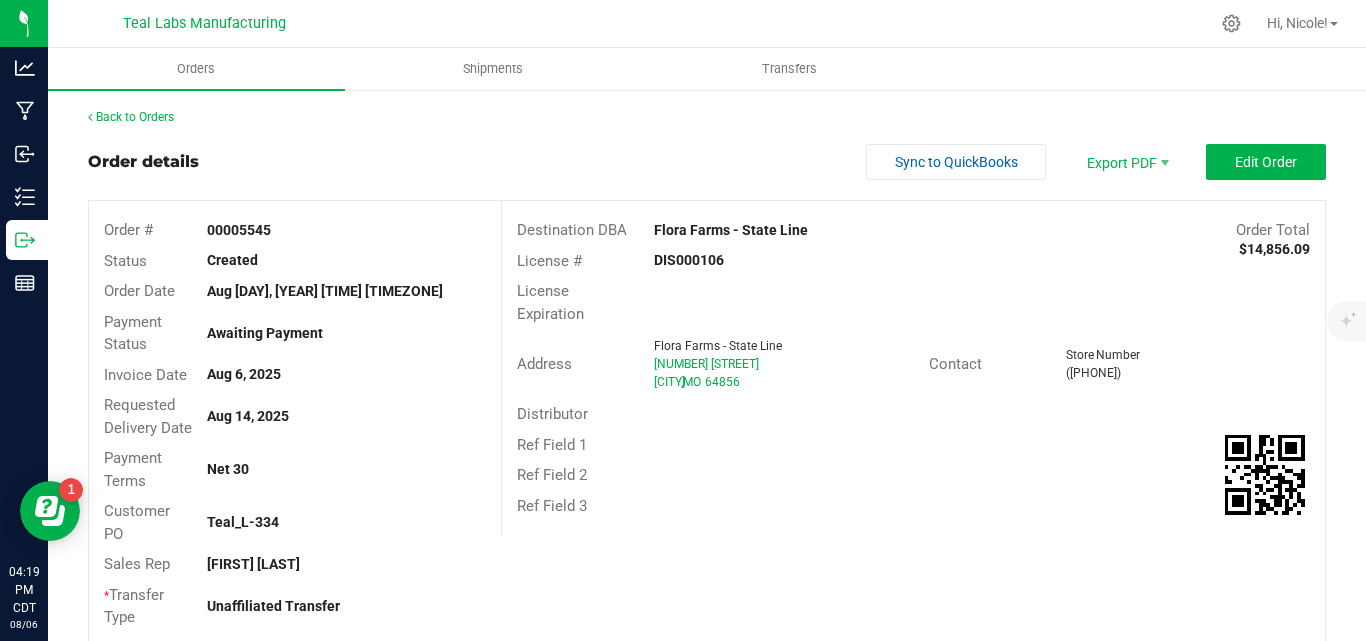 copy on "Flora Farms - State Line" 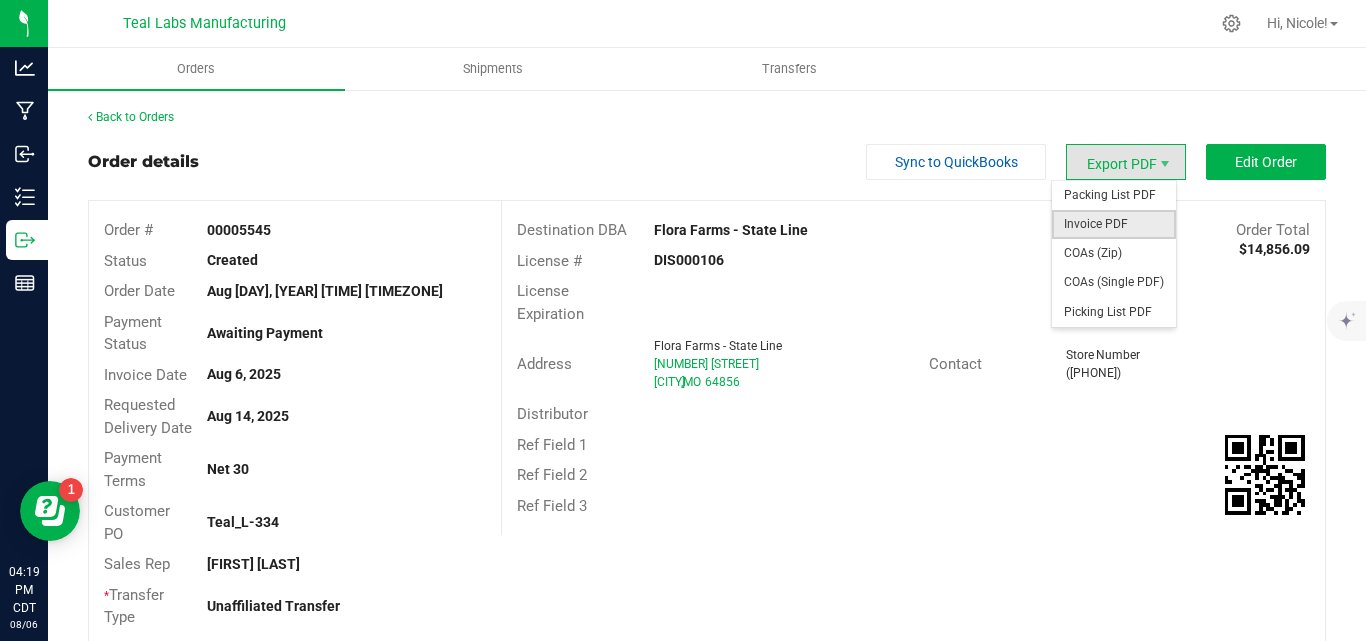 click on "Invoice PDF" at bounding box center (1114, 224) 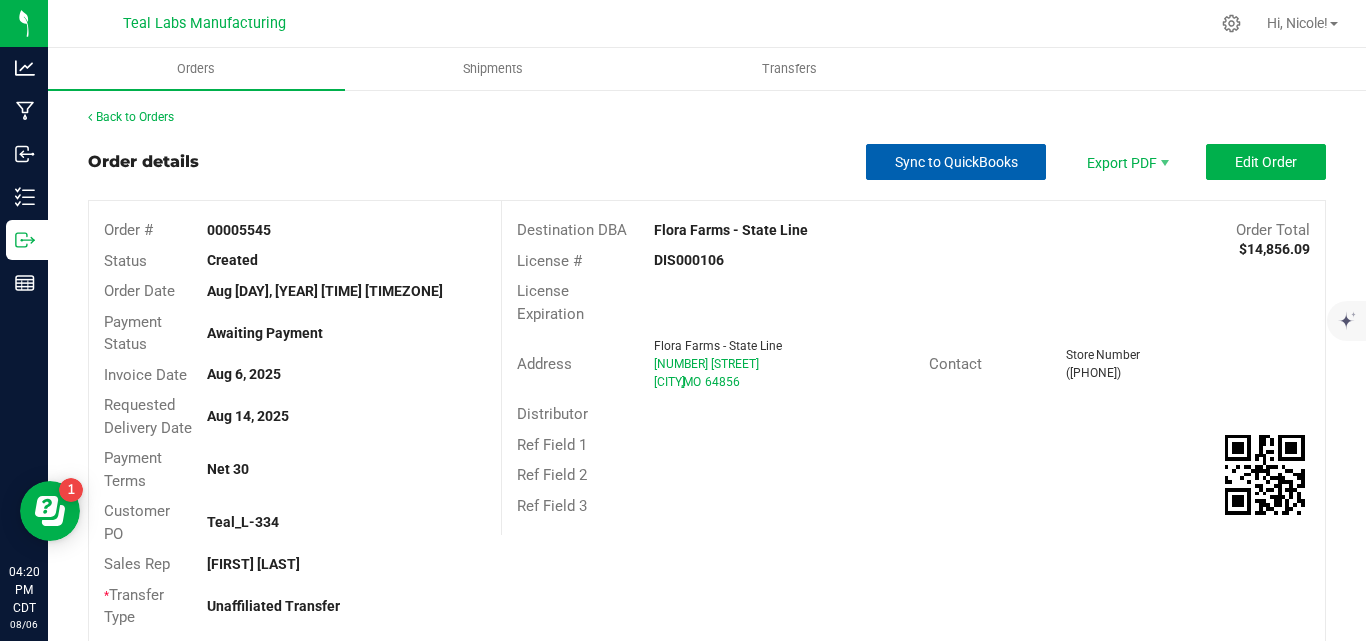 click on "Sync to QuickBooks" at bounding box center (956, 162) 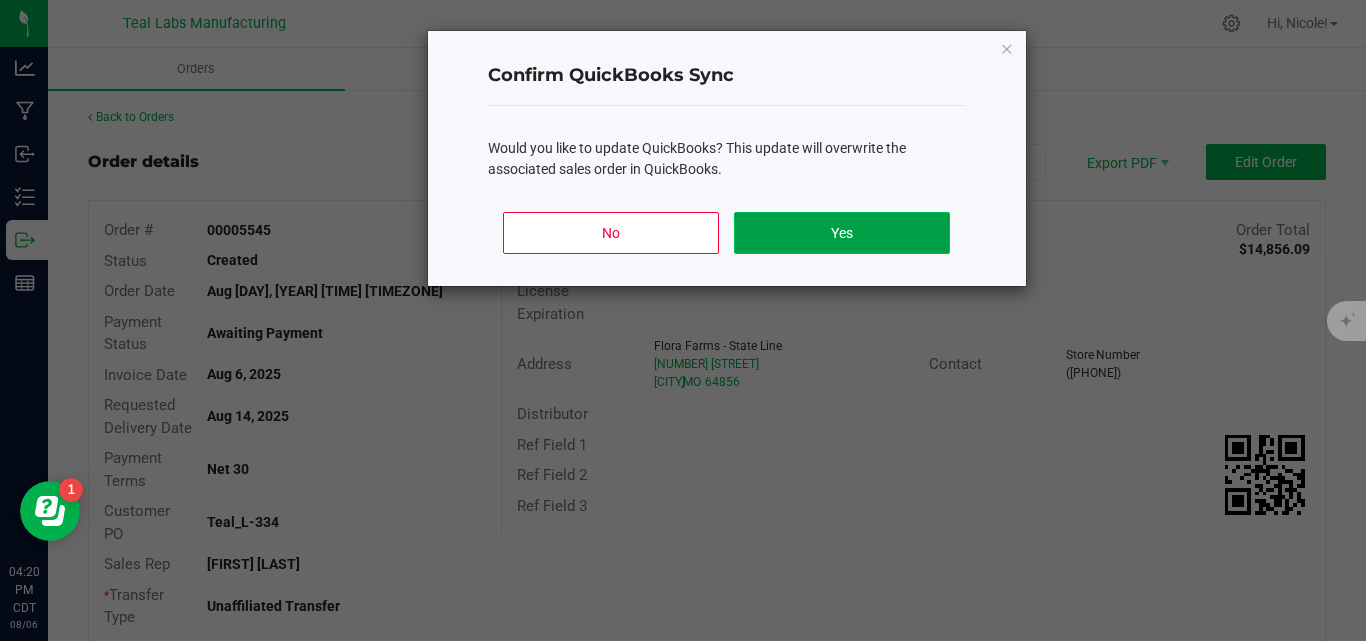 click on "Yes" 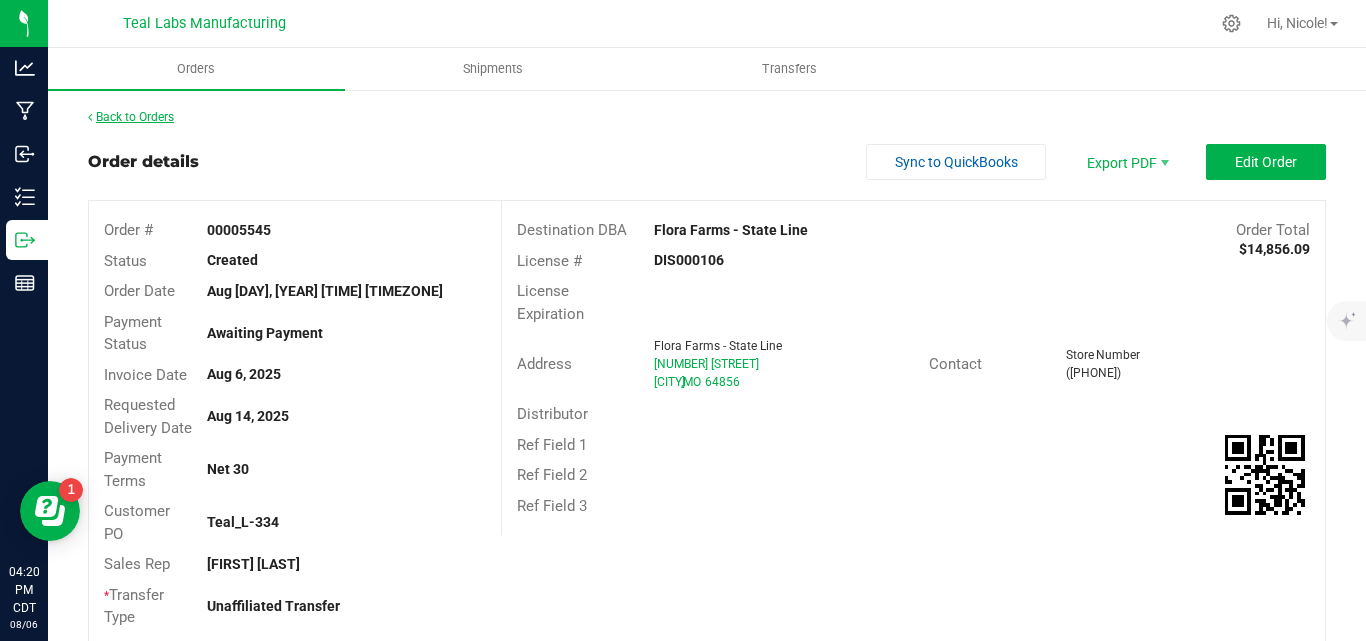 click on "Back to Orders" at bounding box center (131, 117) 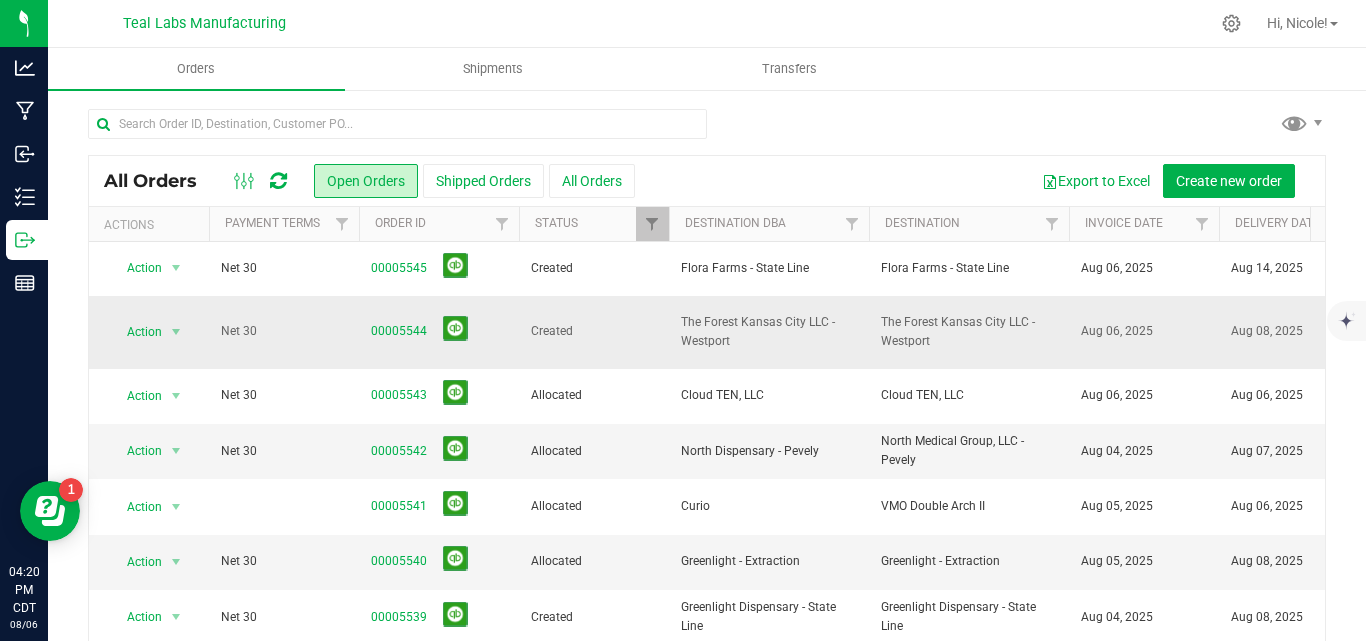 scroll, scrollTop: 0, scrollLeft: 0, axis: both 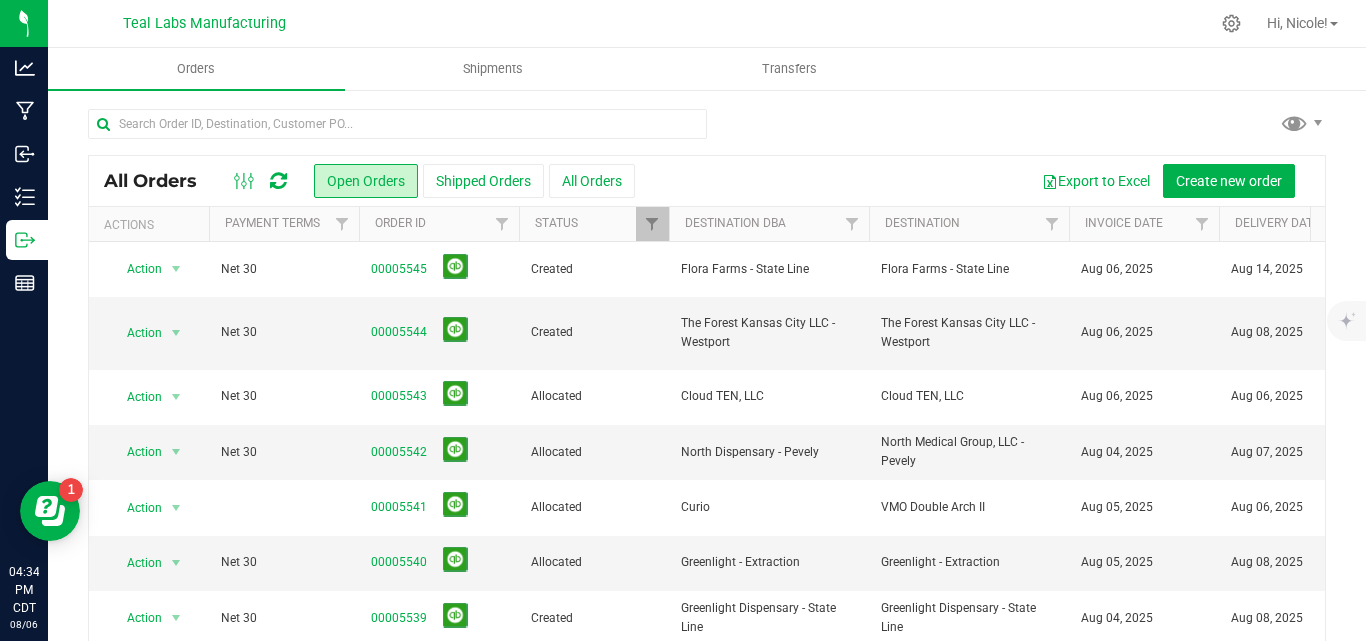 click at bounding box center (707, 132) 